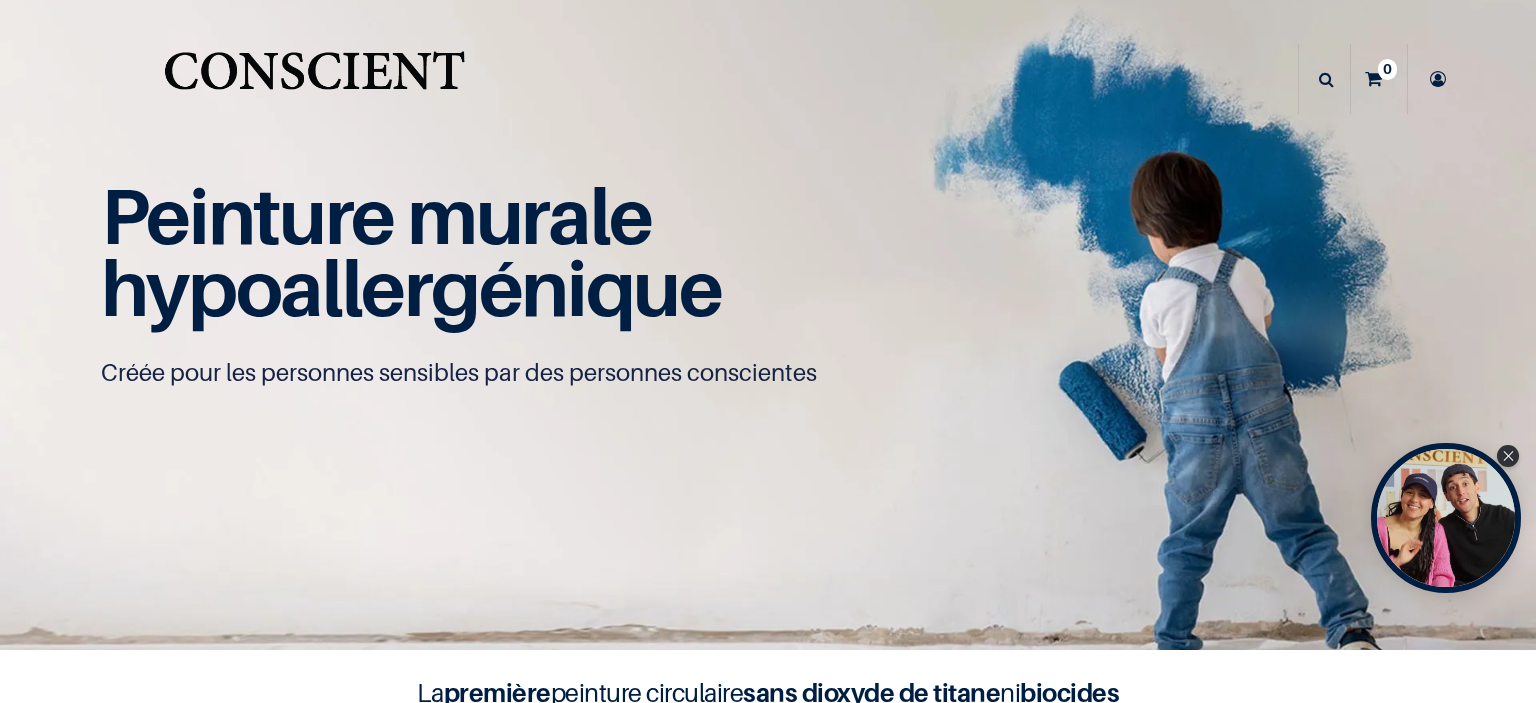 scroll, scrollTop: 0, scrollLeft: 0, axis: both 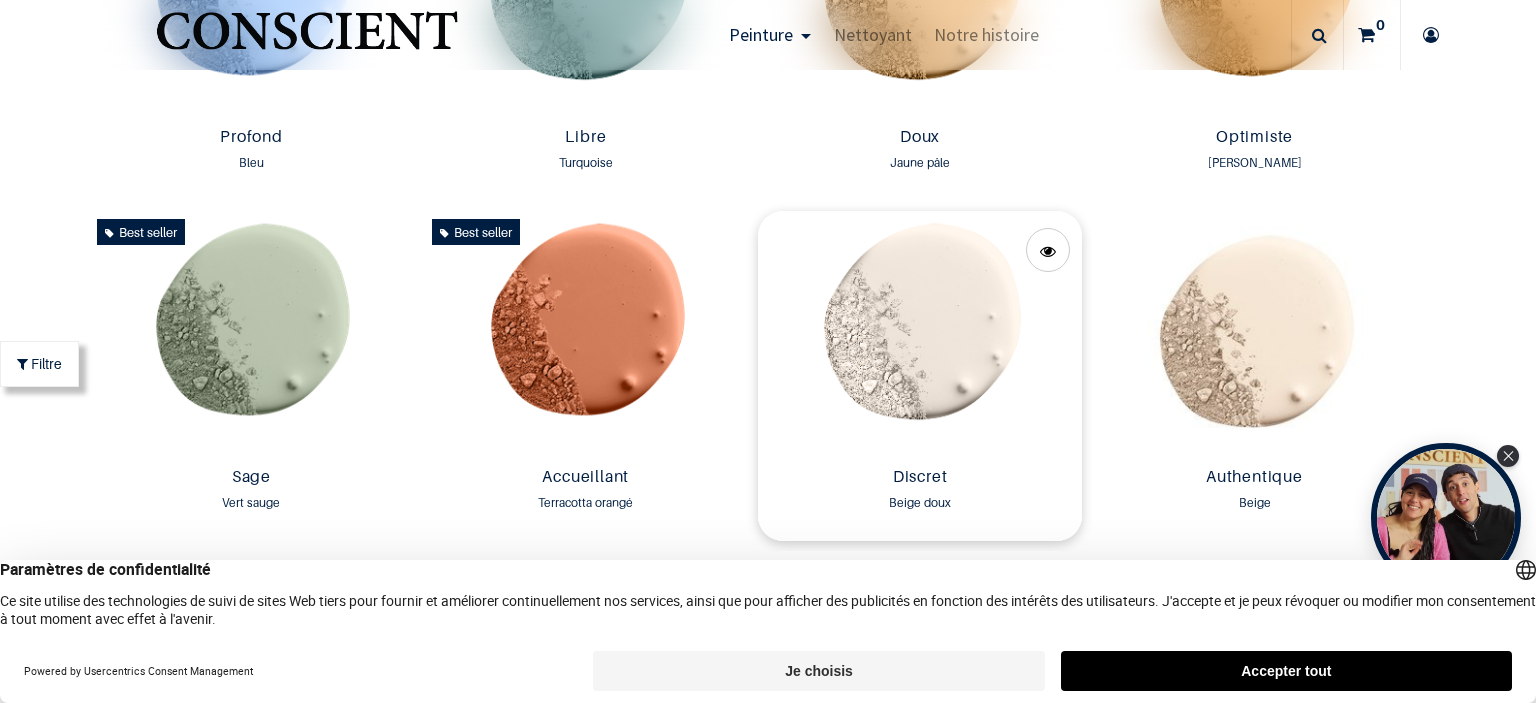 click at bounding box center [920, 335] 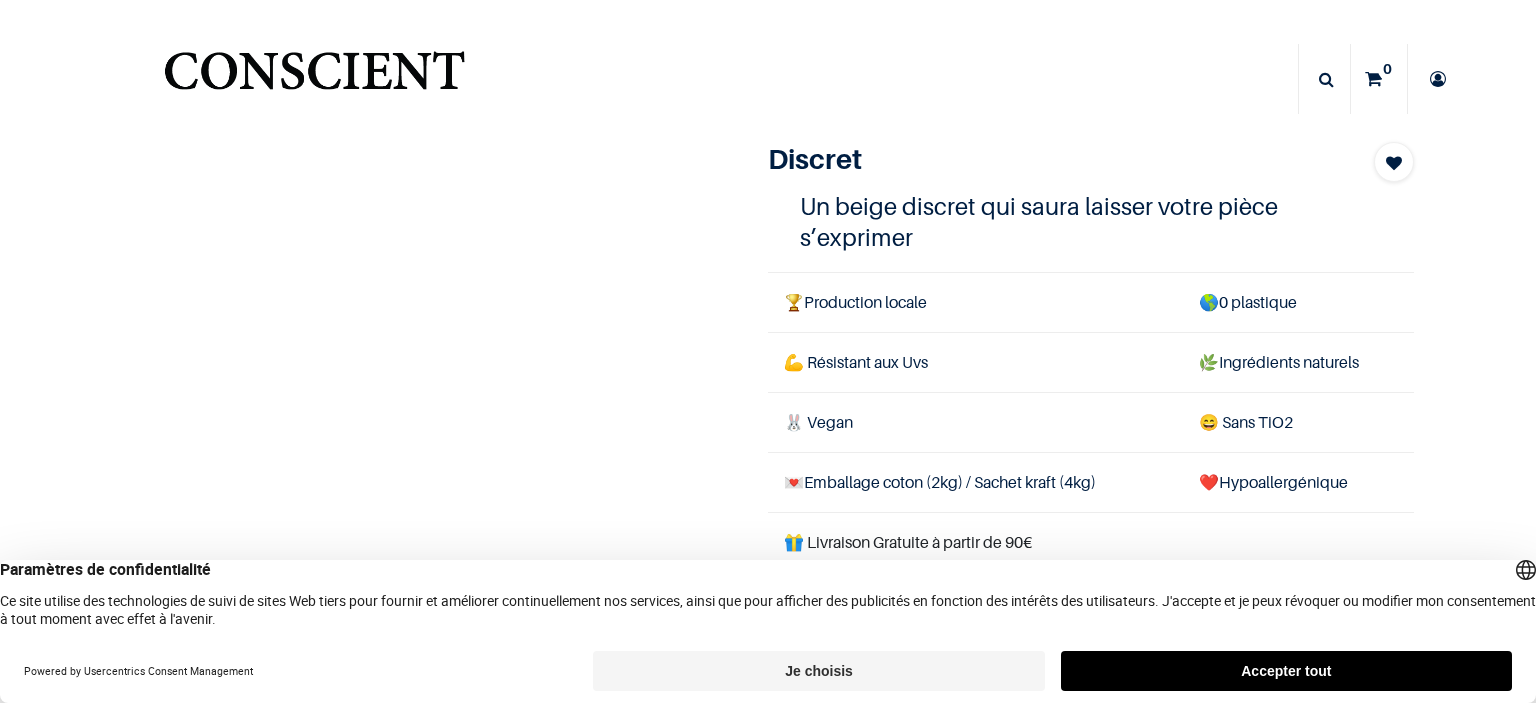 scroll, scrollTop: 0, scrollLeft: 0, axis: both 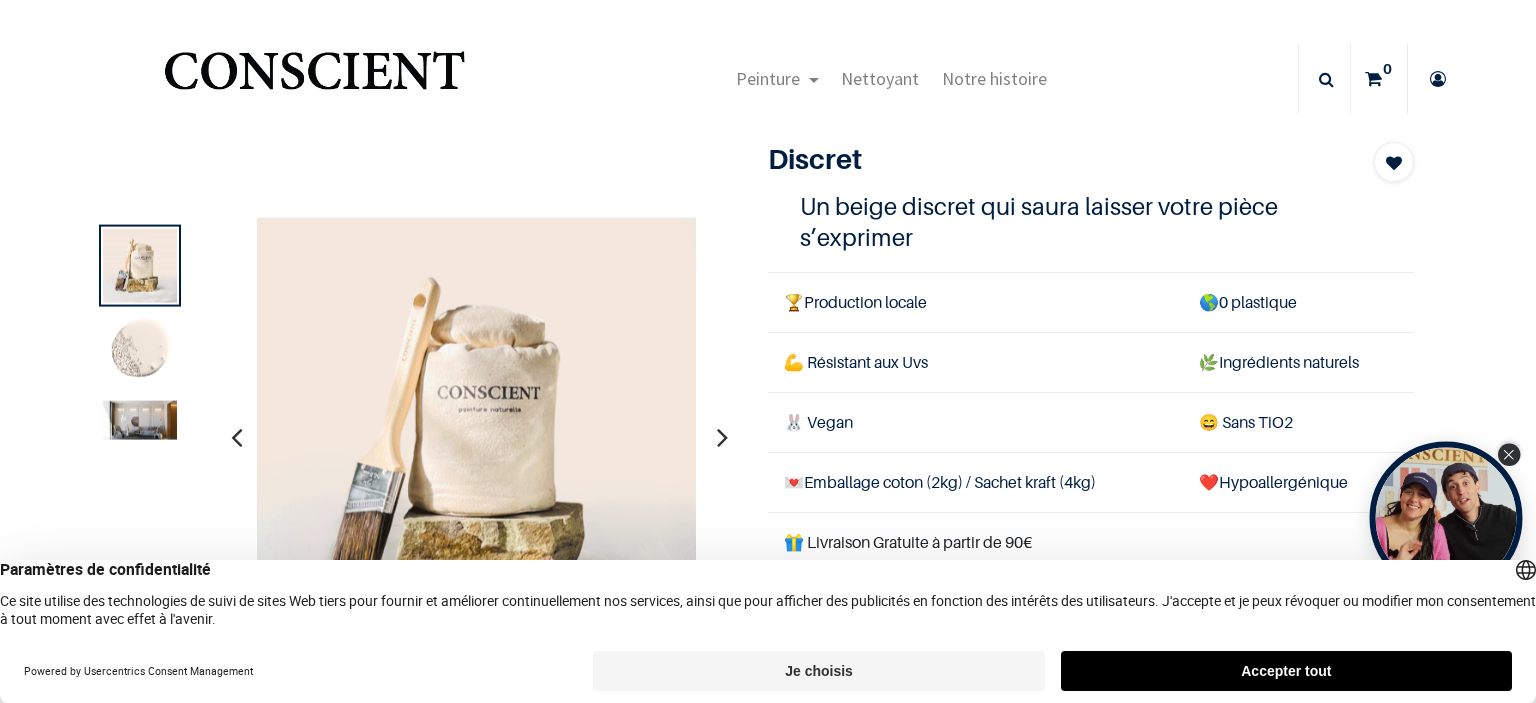 click 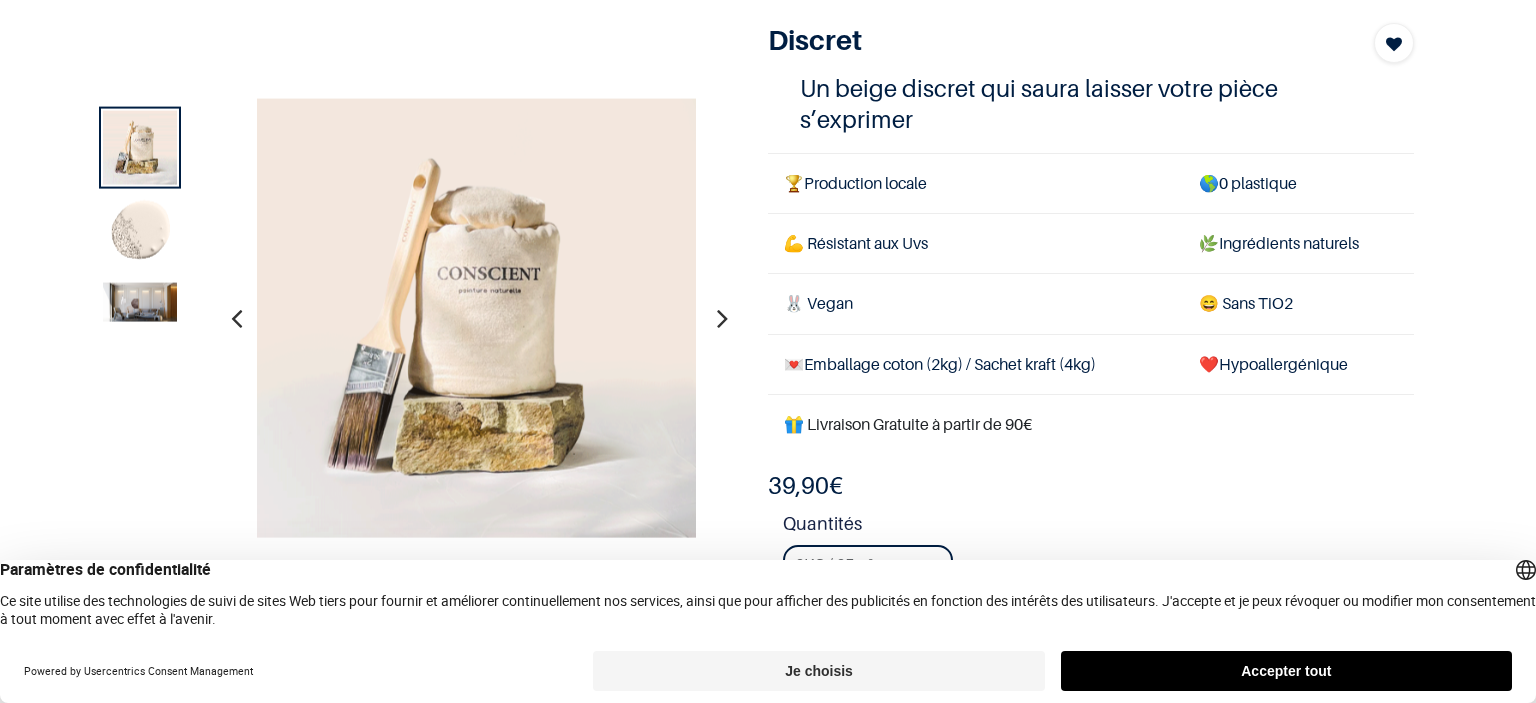 scroll, scrollTop: 400, scrollLeft: 0, axis: vertical 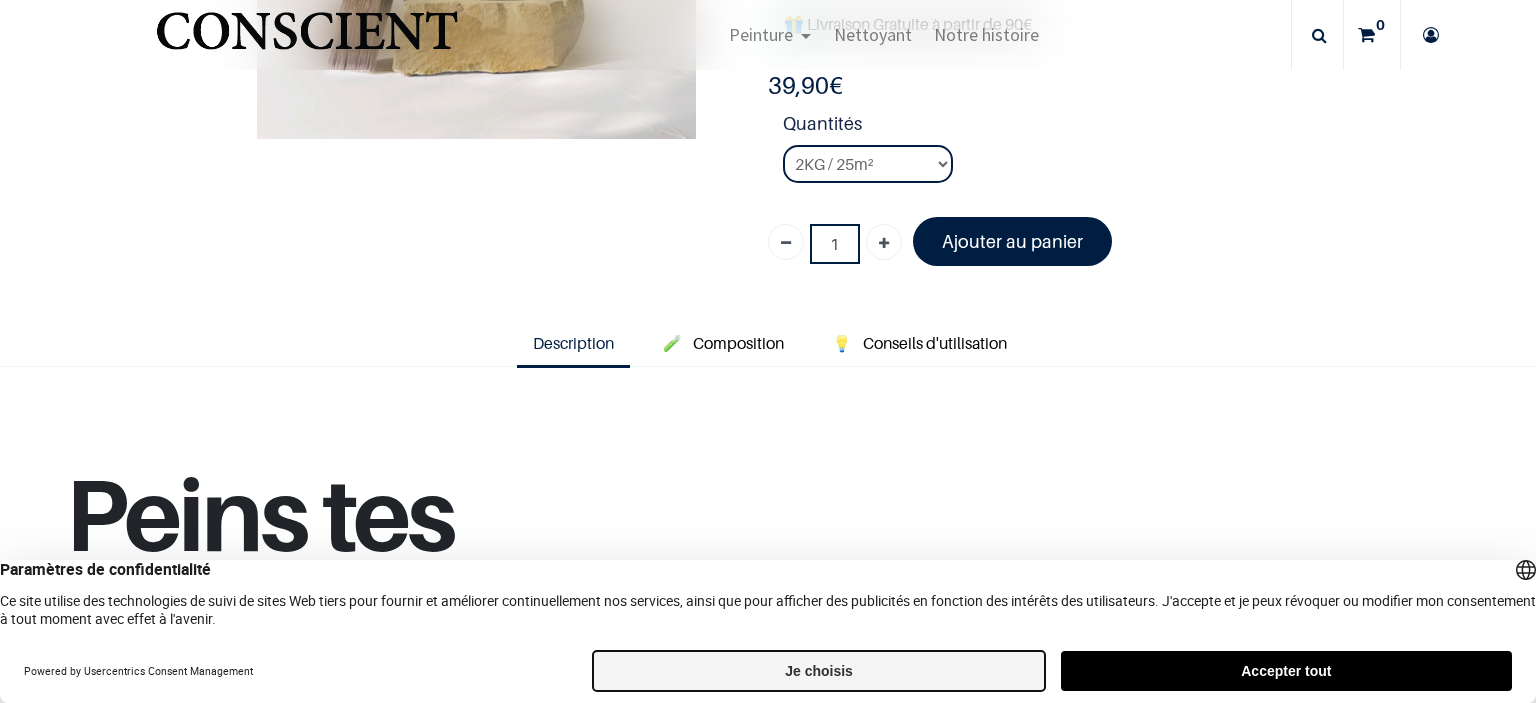 click on "Je choisis" at bounding box center (818, 671) 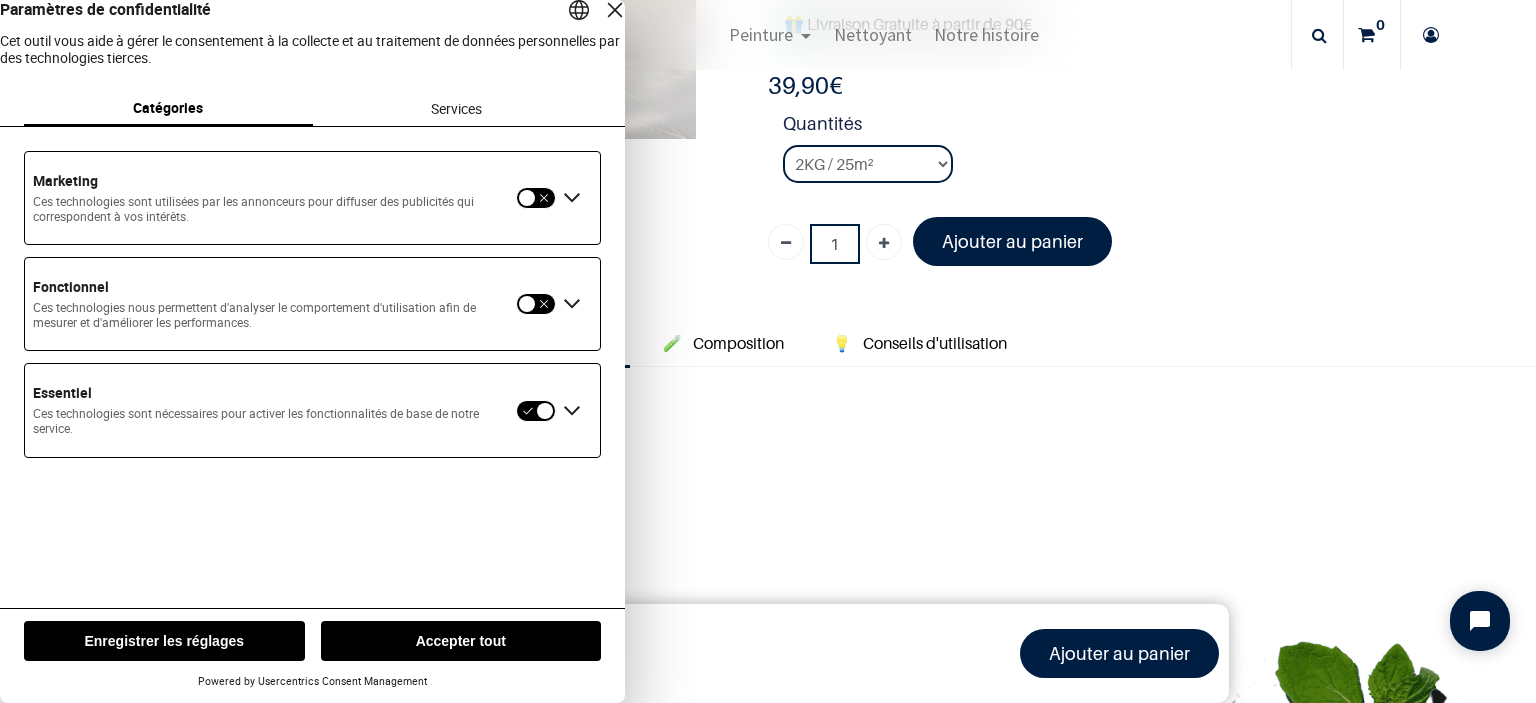 click on "Services" at bounding box center [457, 109] 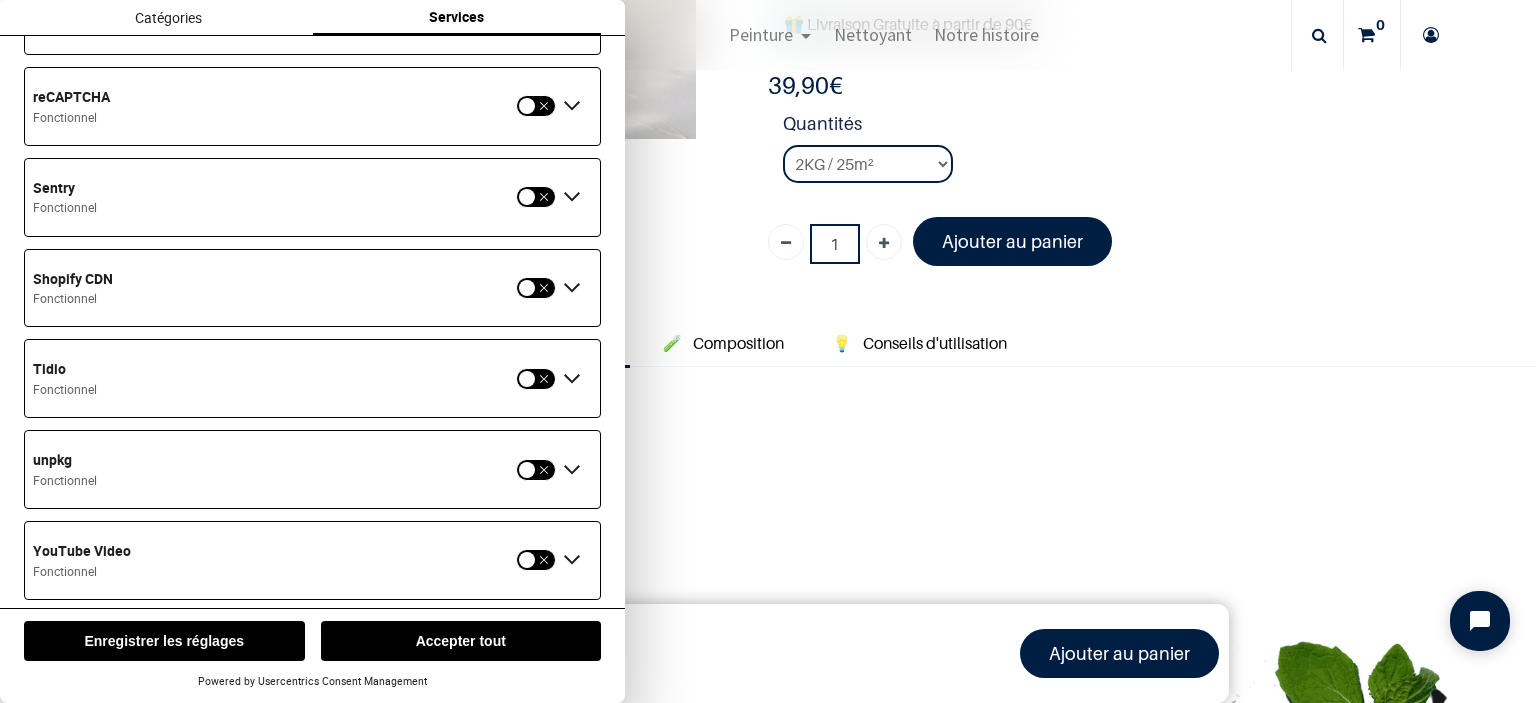 scroll, scrollTop: 1728, scrollLeft: 0, axis: vertical 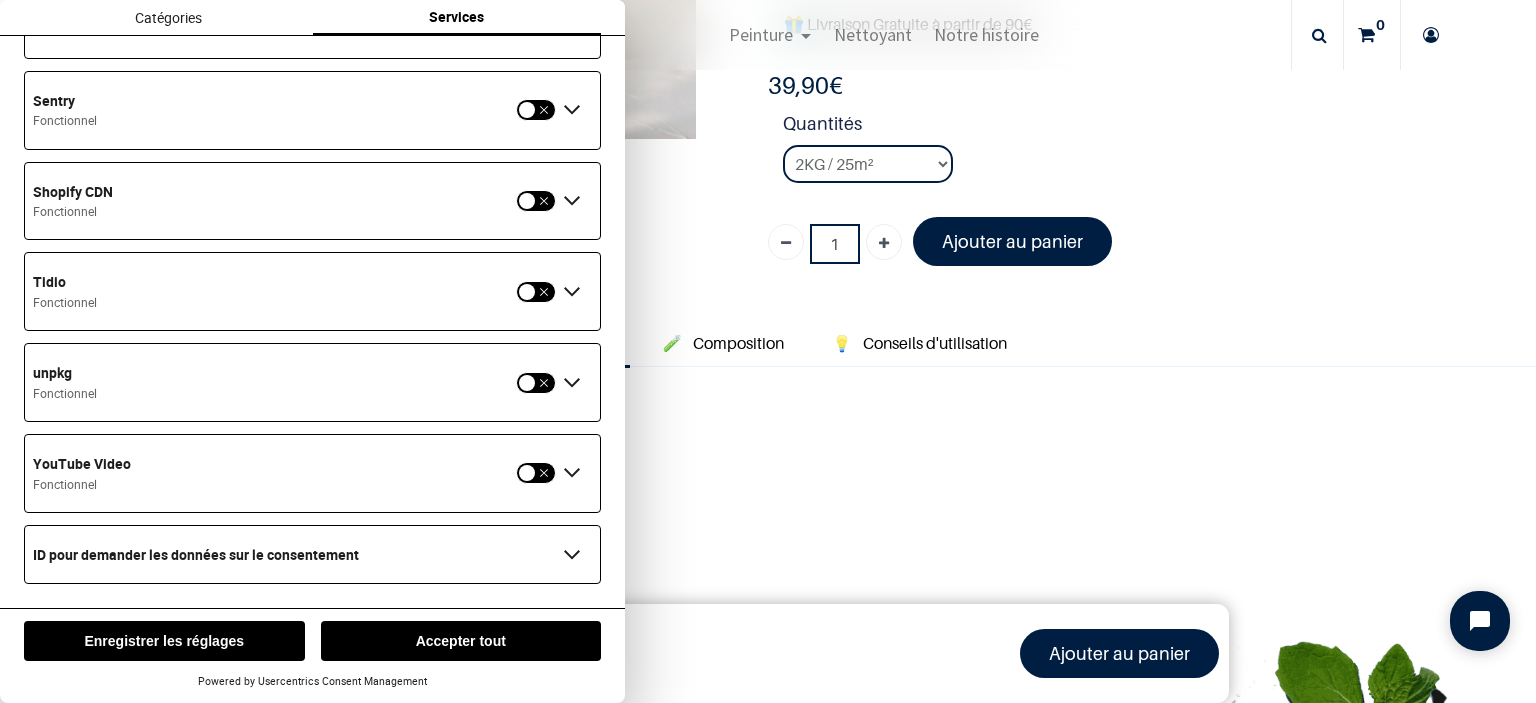 click on "Enregistrer les réglages" at bounding box center [164, 641] 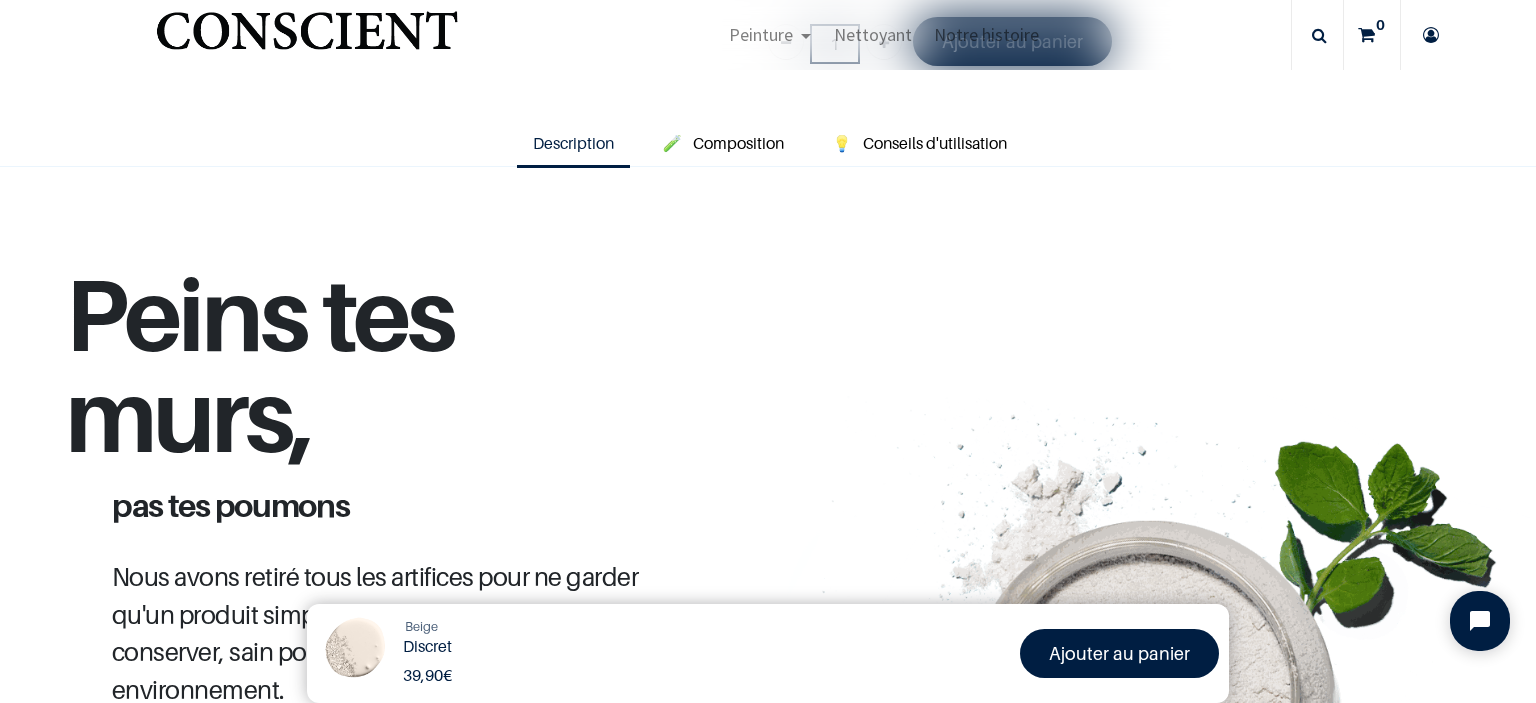 scroll, scrollTop: 200, scrollLeft: 0, axis: vertical 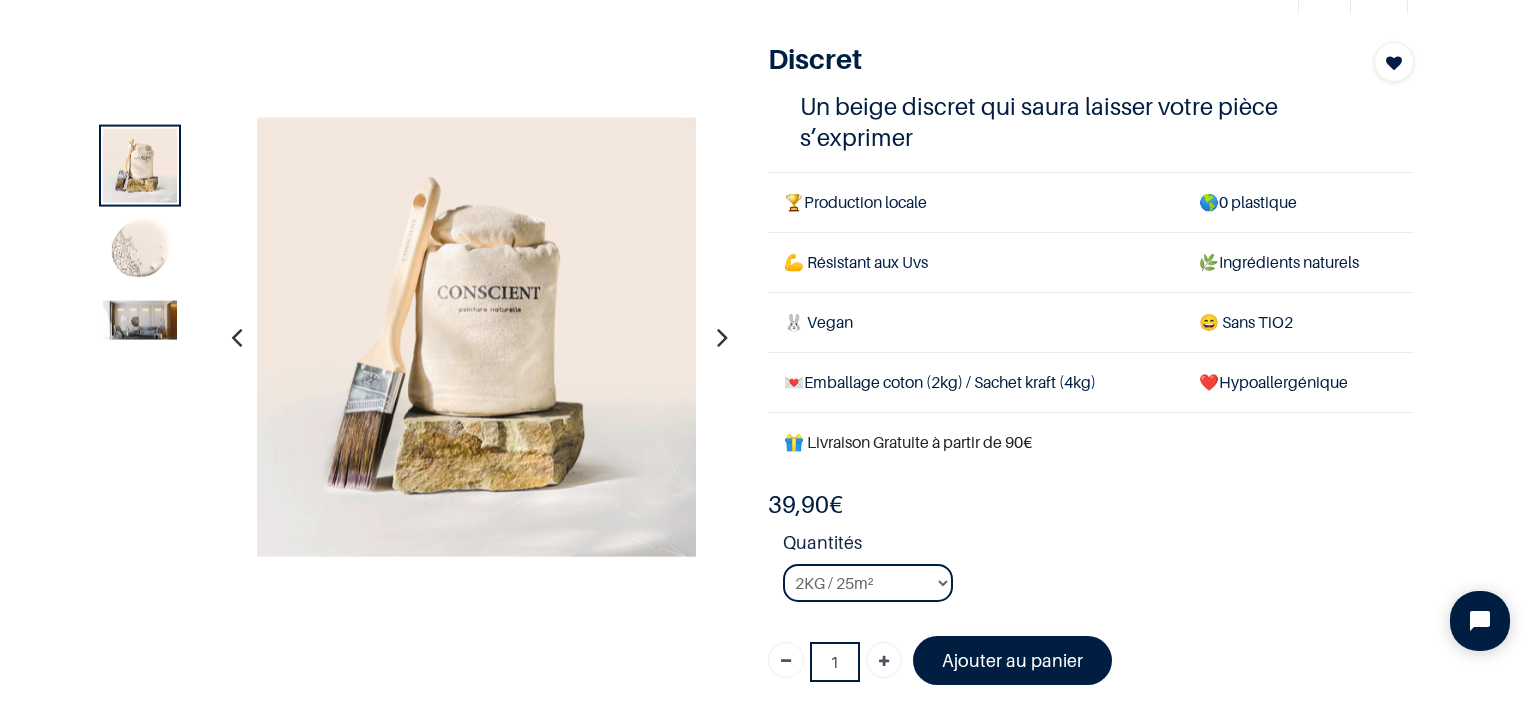 click at bounding box center [140, 320] 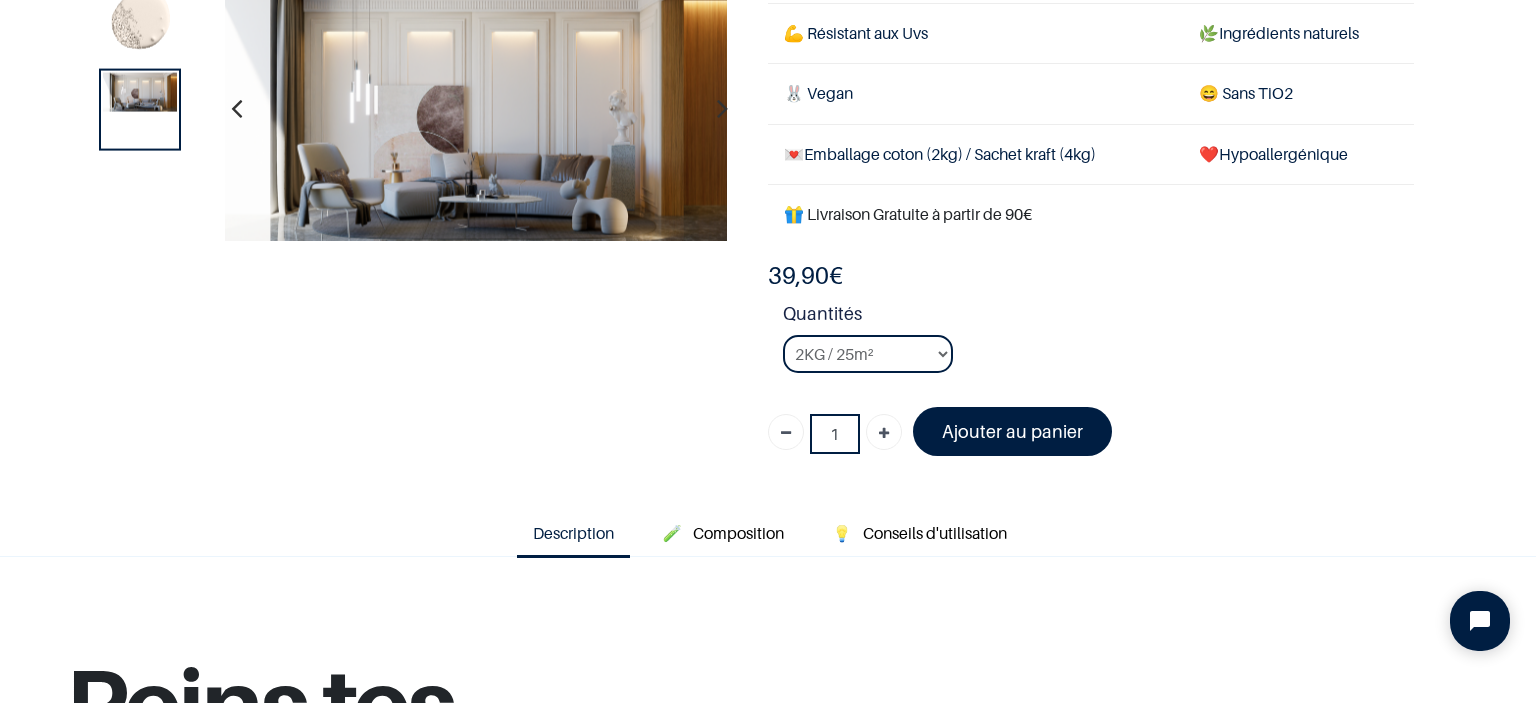 scroll, scrollTop: 400, scrollLeft: 0, axis: vertical 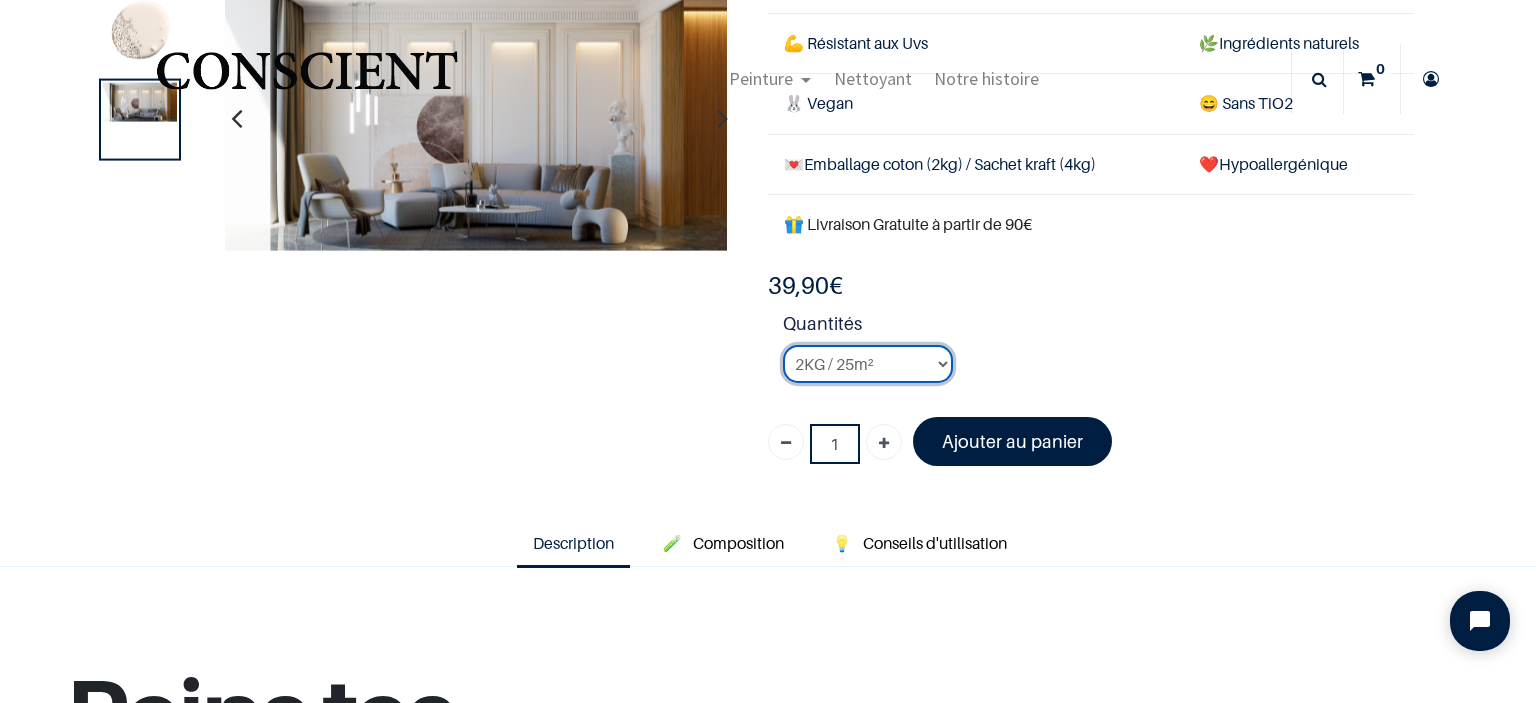 click on "2KG / 25m²
4KG / 50m²
8KG / 100m²
Testeur" at bounding box center [868, 364] 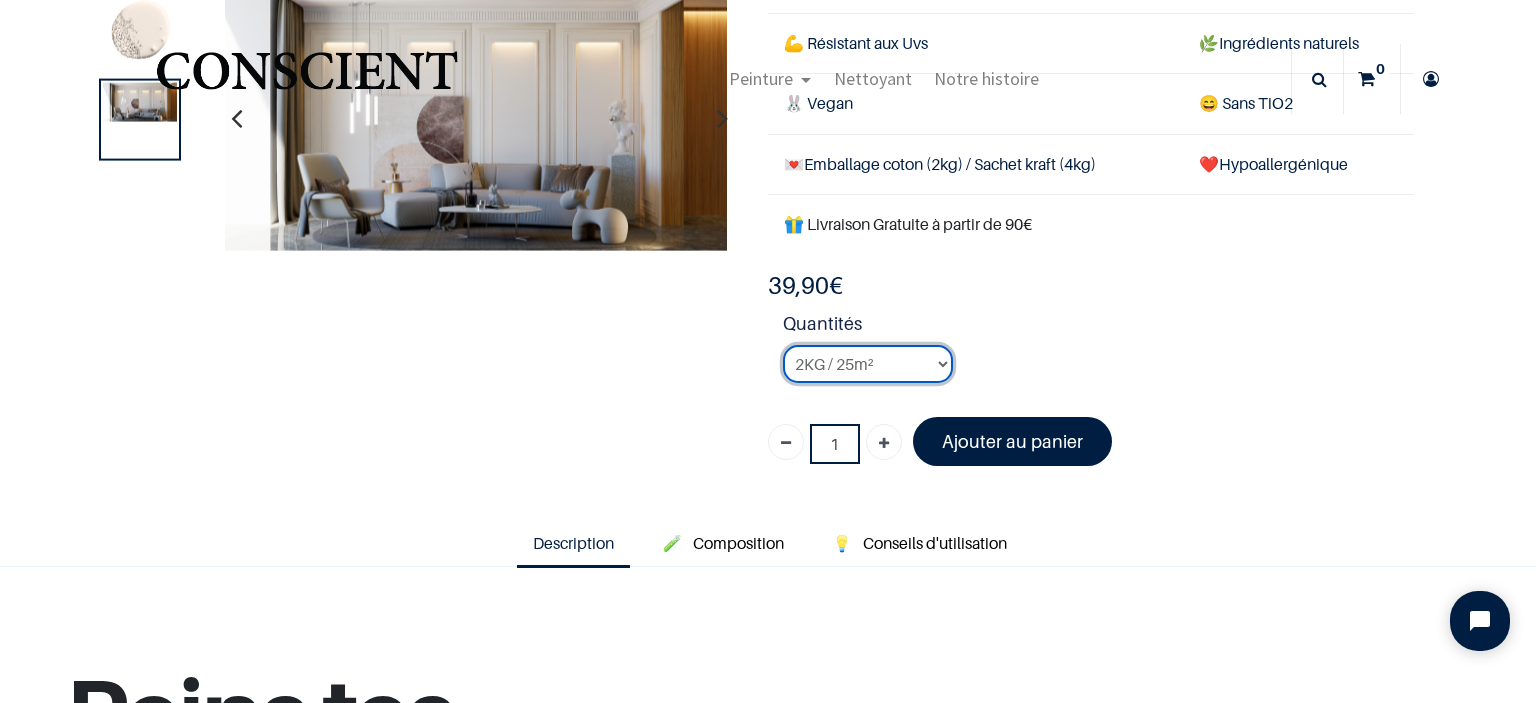 select on "24" 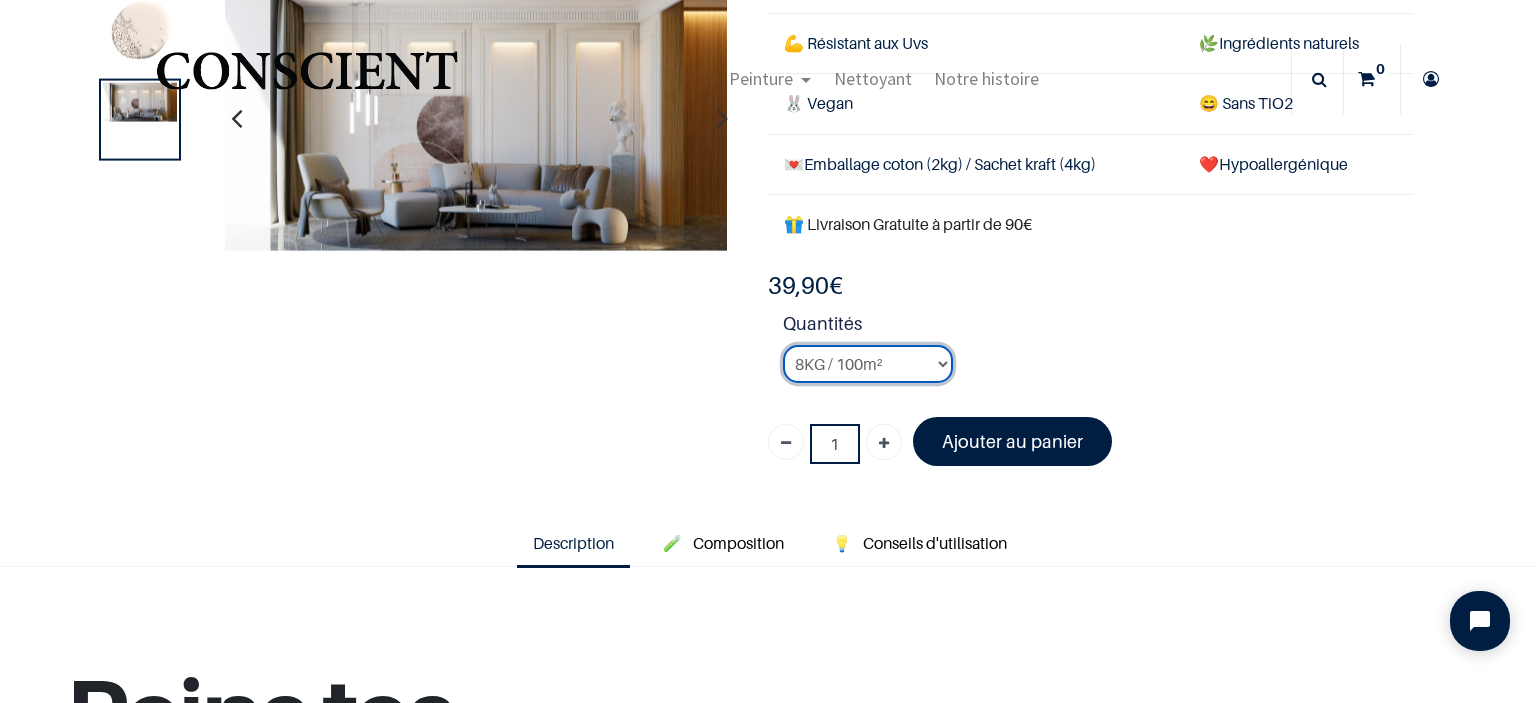 click on "2KG / 25m²
4KG / 50m²
8KG / 100m²
Testeur" at bounding box center (868, 364) 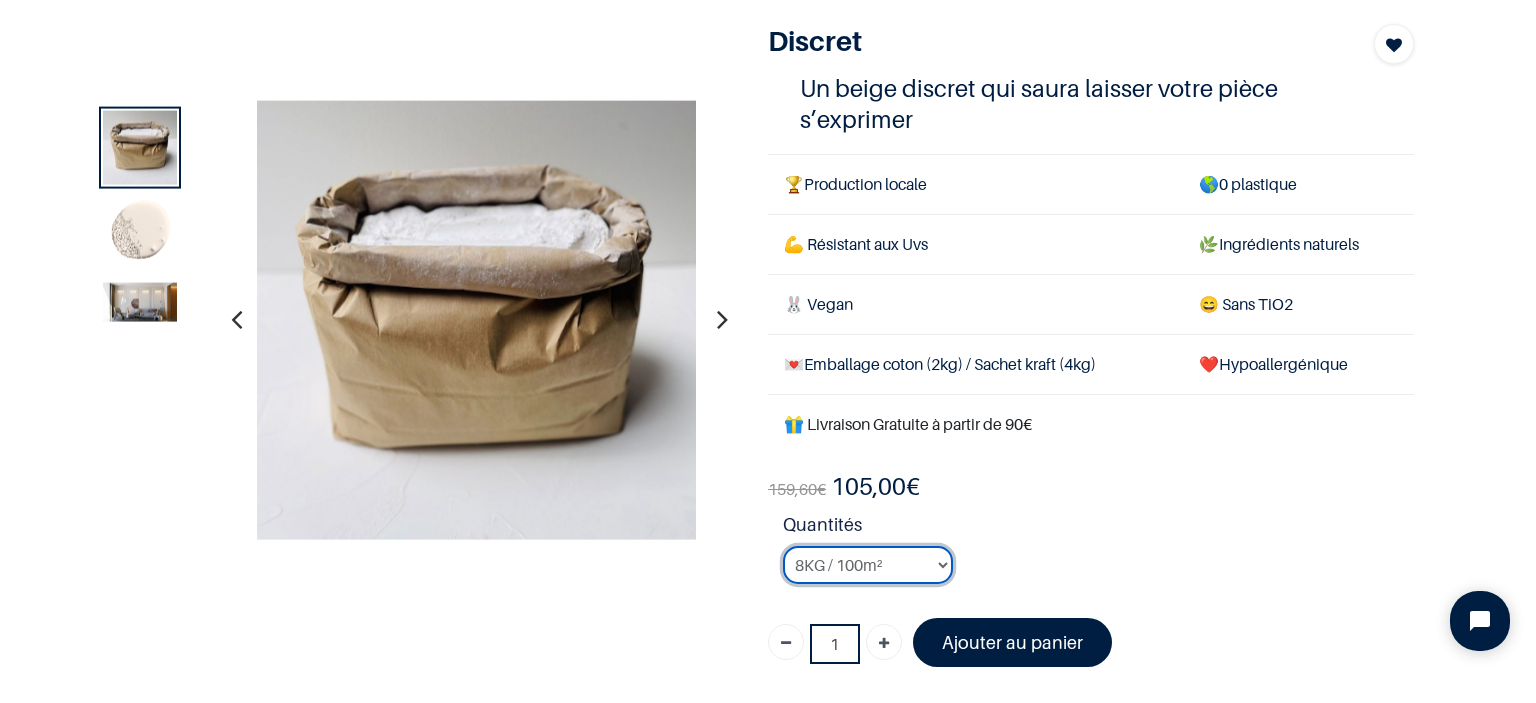 scroll, scrollTop: 100, scrollLeft: 0, axis: vertical 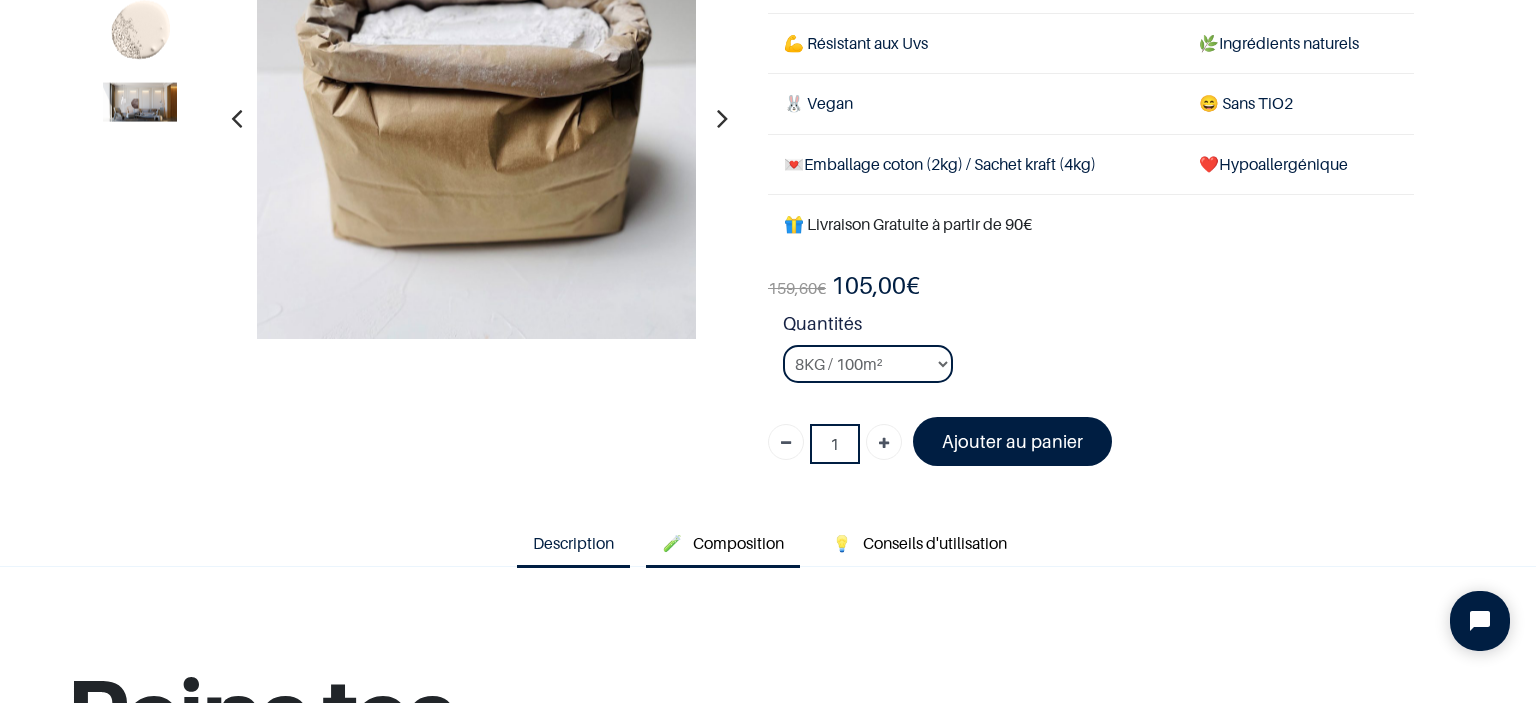 click on "Composition" at bounding box center [738, 543] 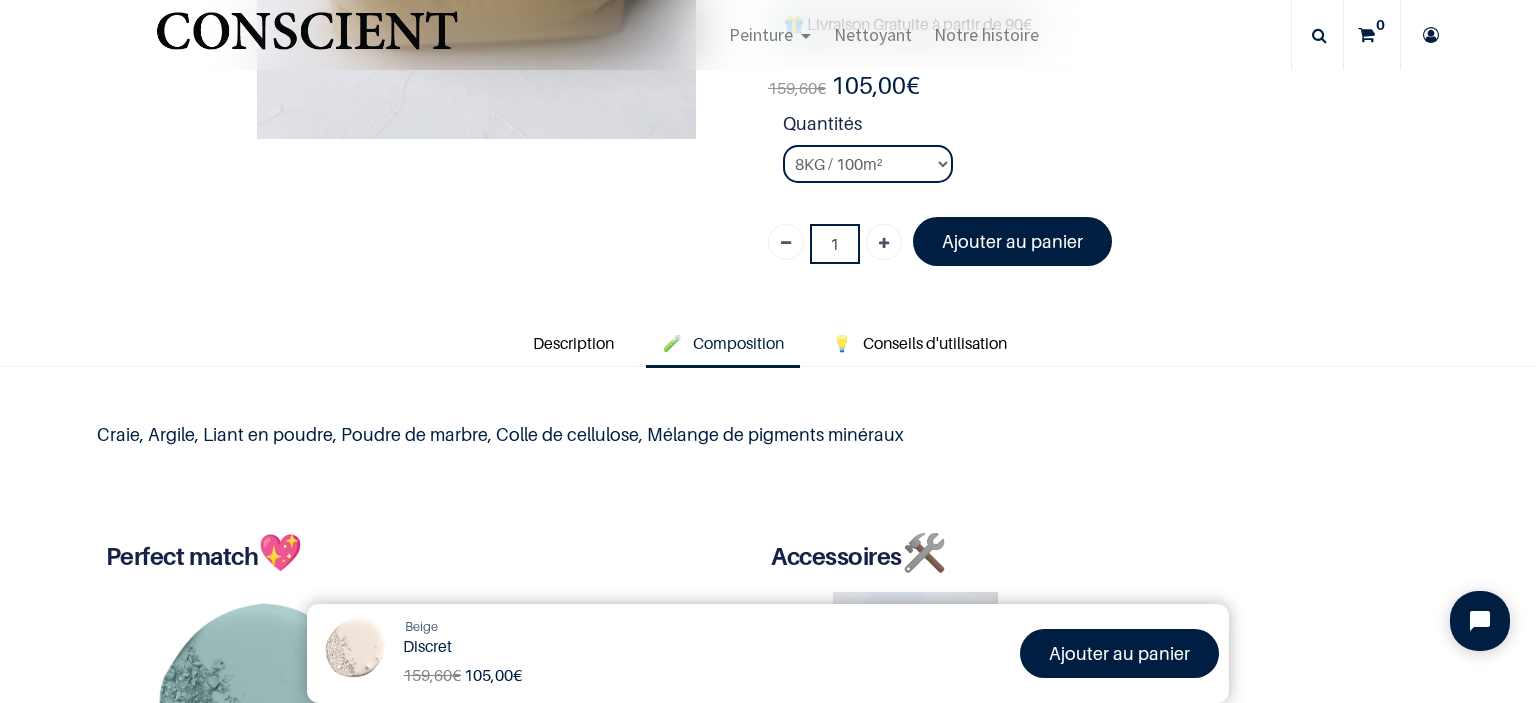 scroll, scrollTop: 700, scrollLeft: 0, axis: vertical 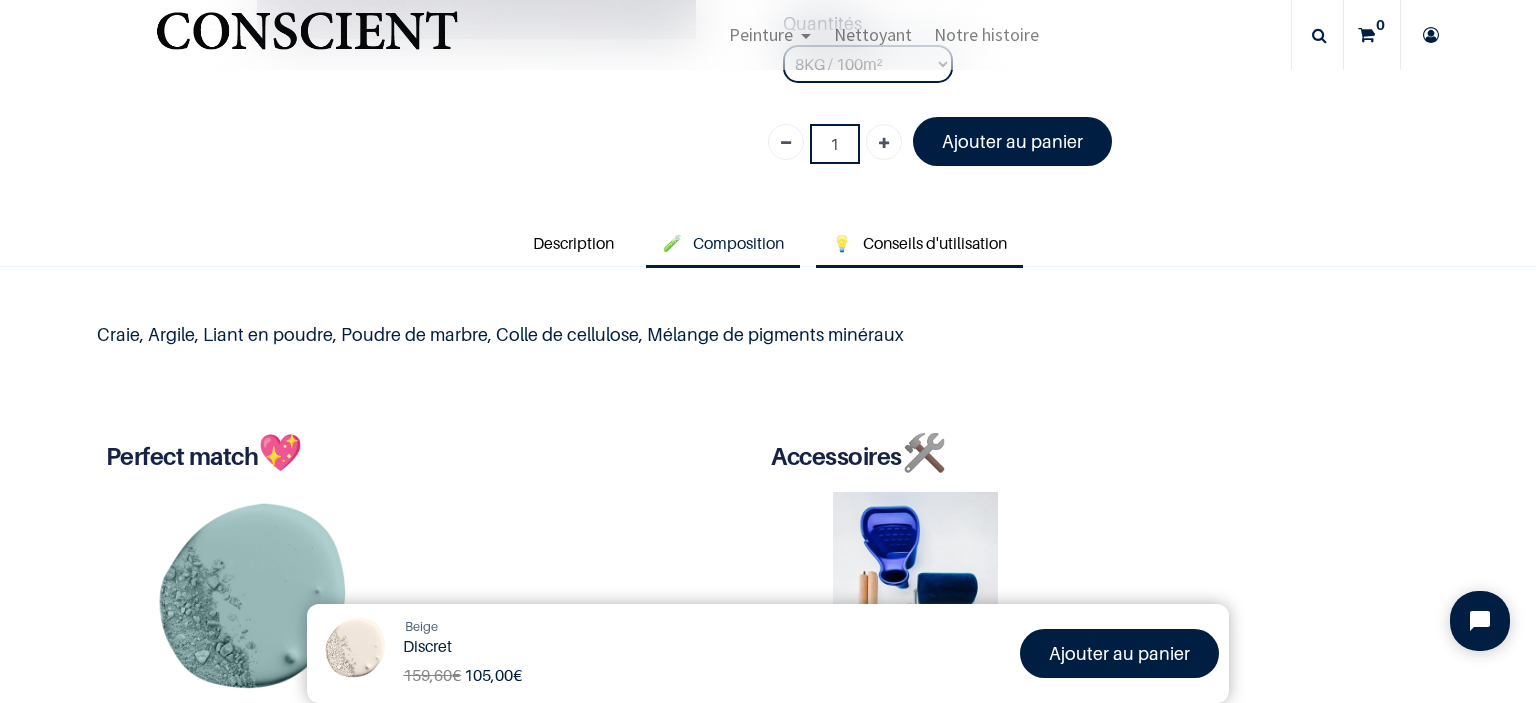 click on "Conseils d'utilisation" at bounding box center [935, 243] 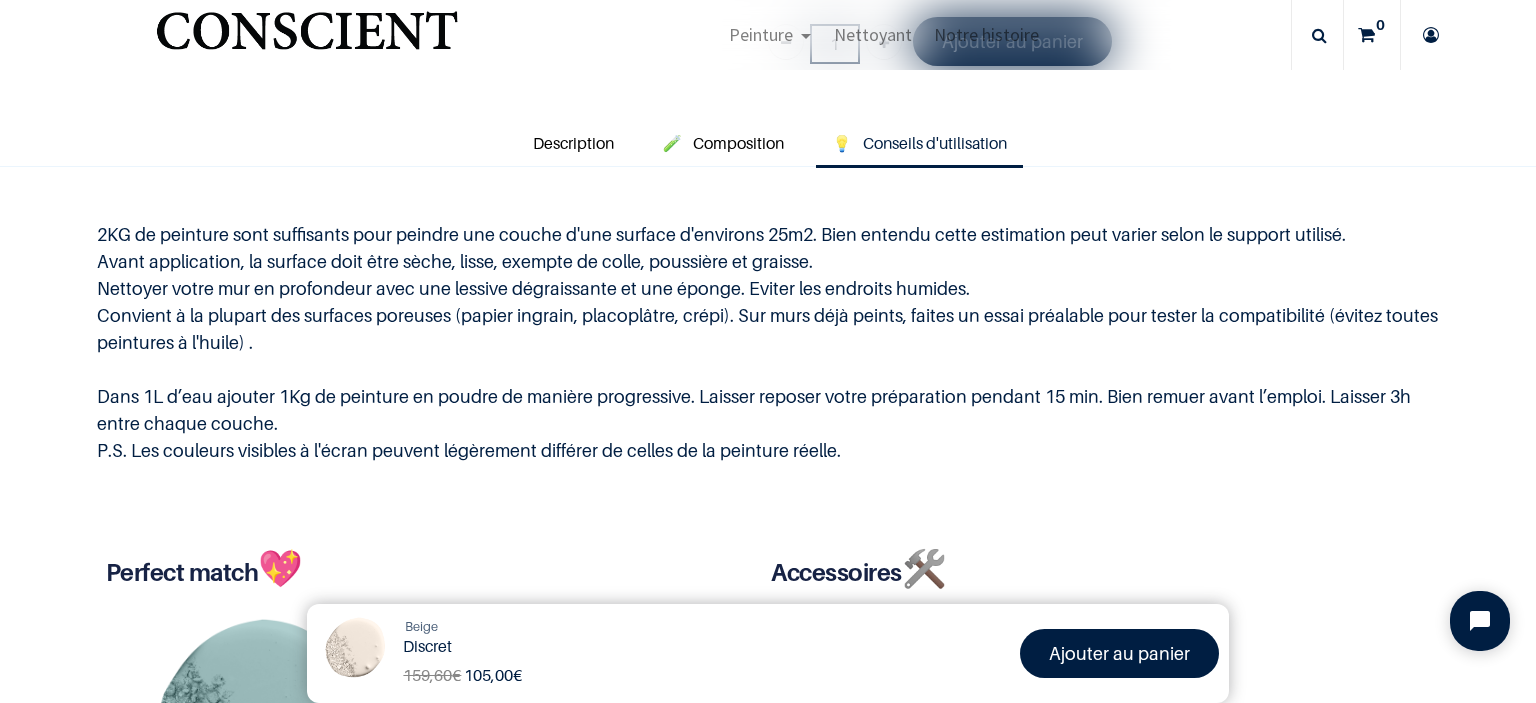 scroll, scrollTop: 600, scrollLeft: 0, axis: vertical 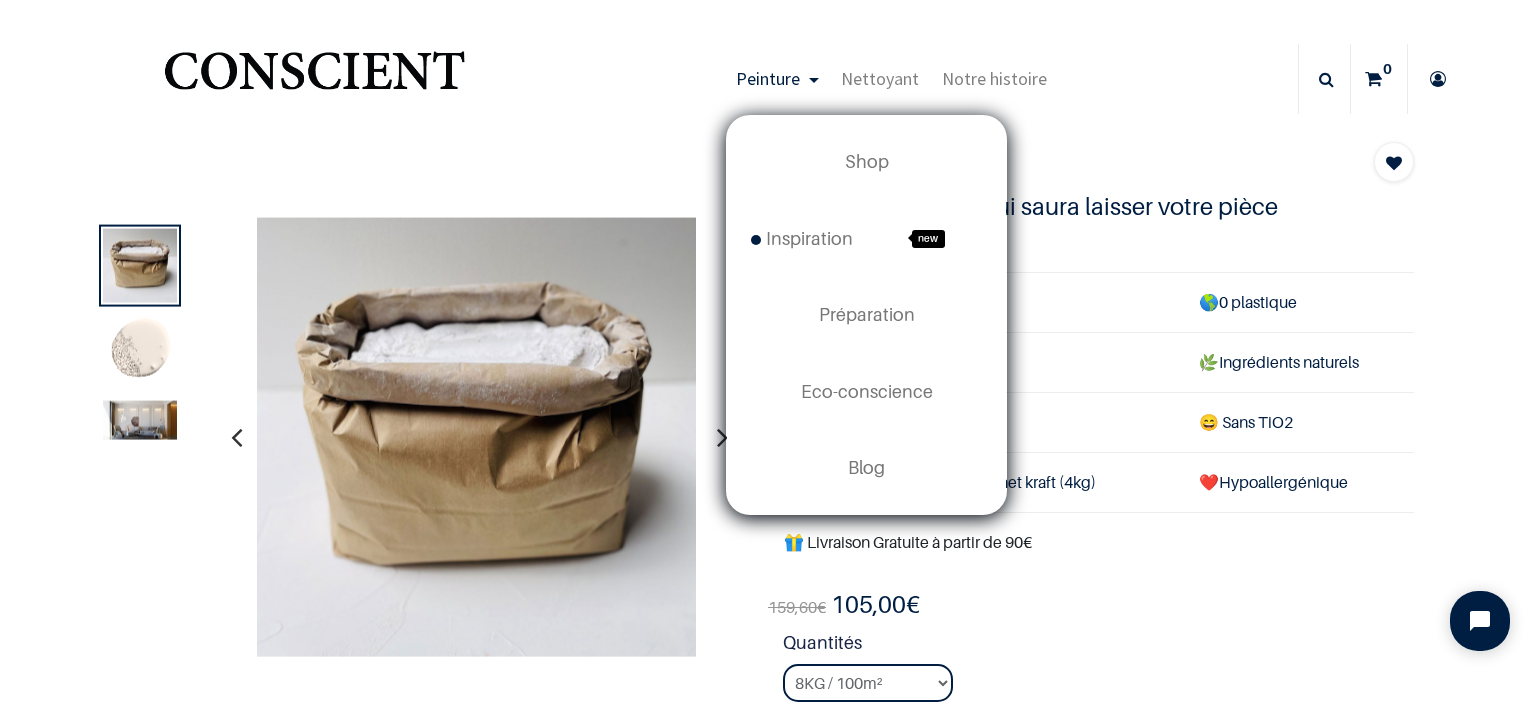 click on "Peinture" at bounding box center (777, 79) 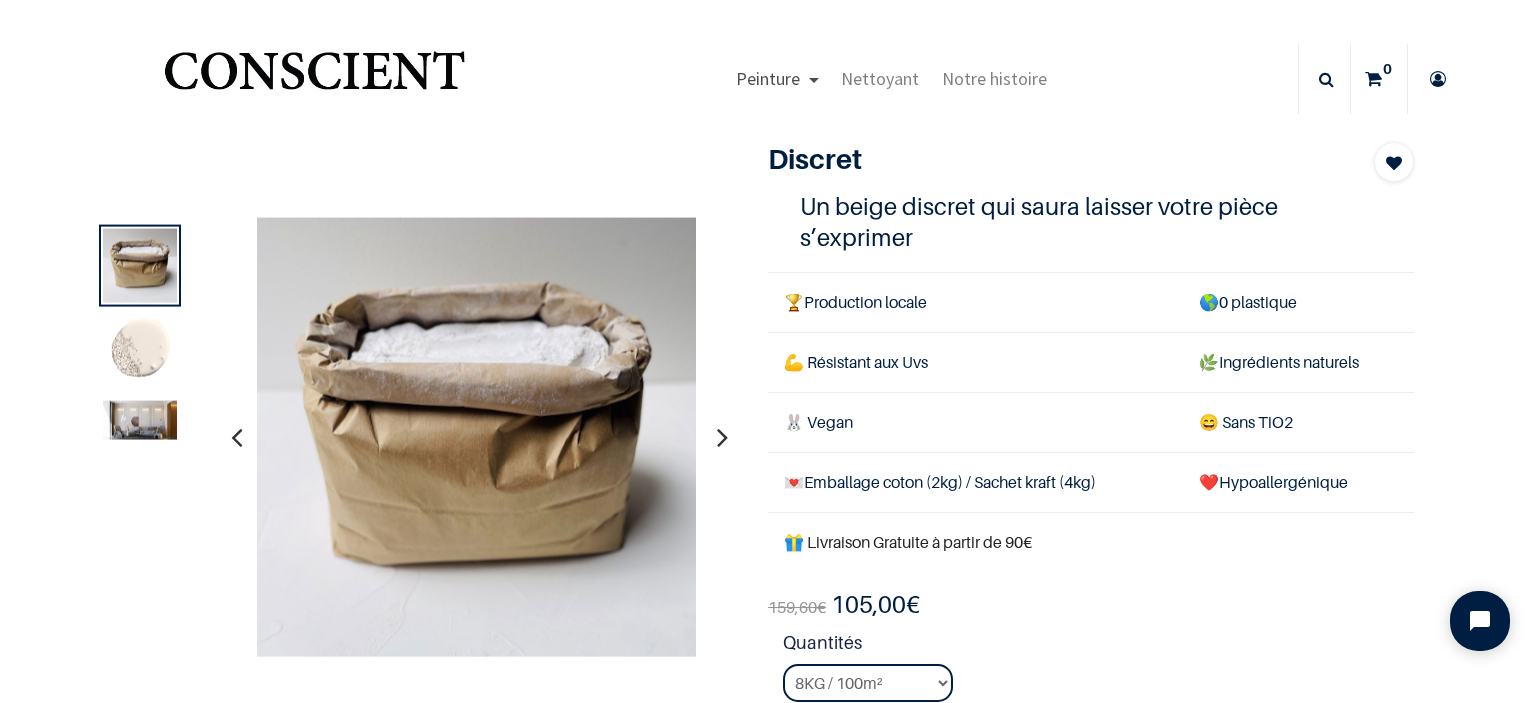 click on "Peinture" at bounding box center (777, 79) 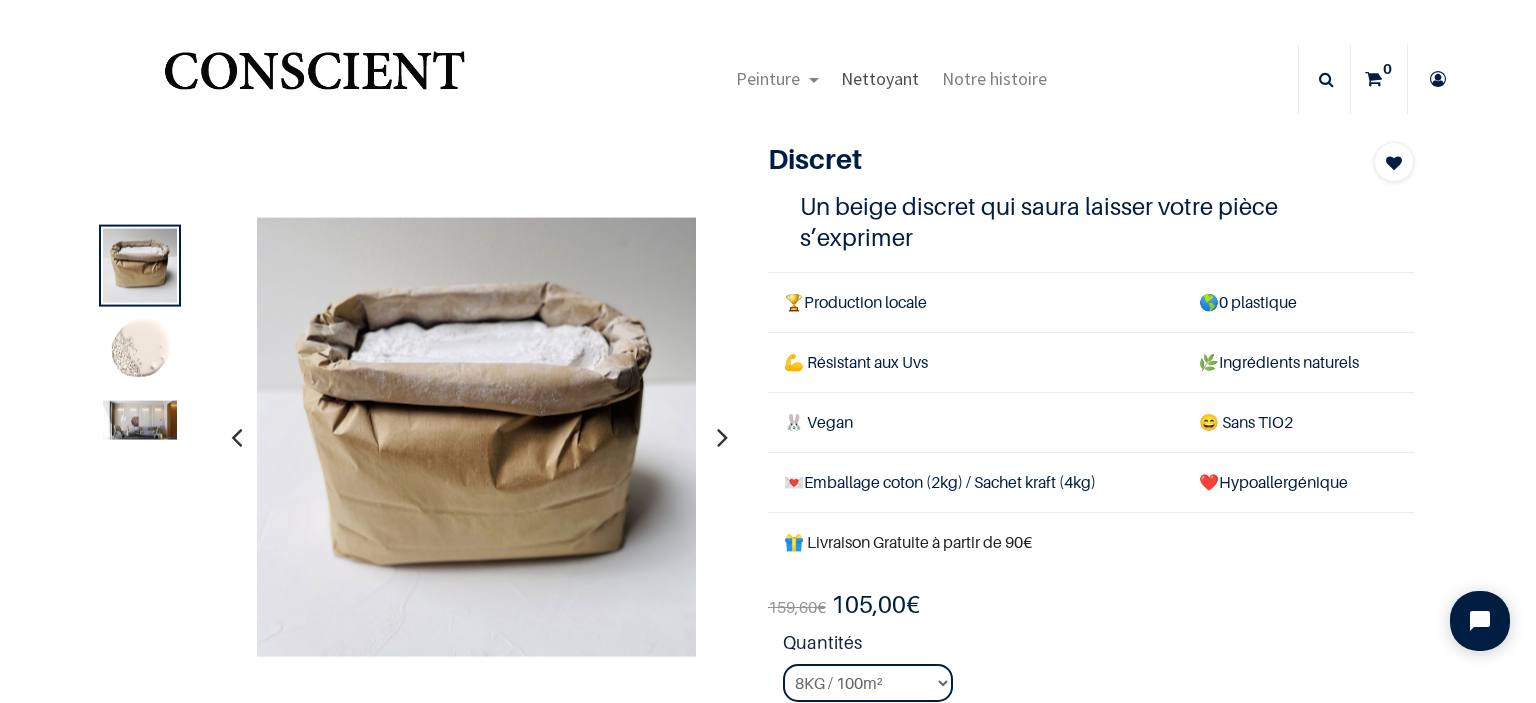 click on "Nettoyant" at bounding box center [880, 78] 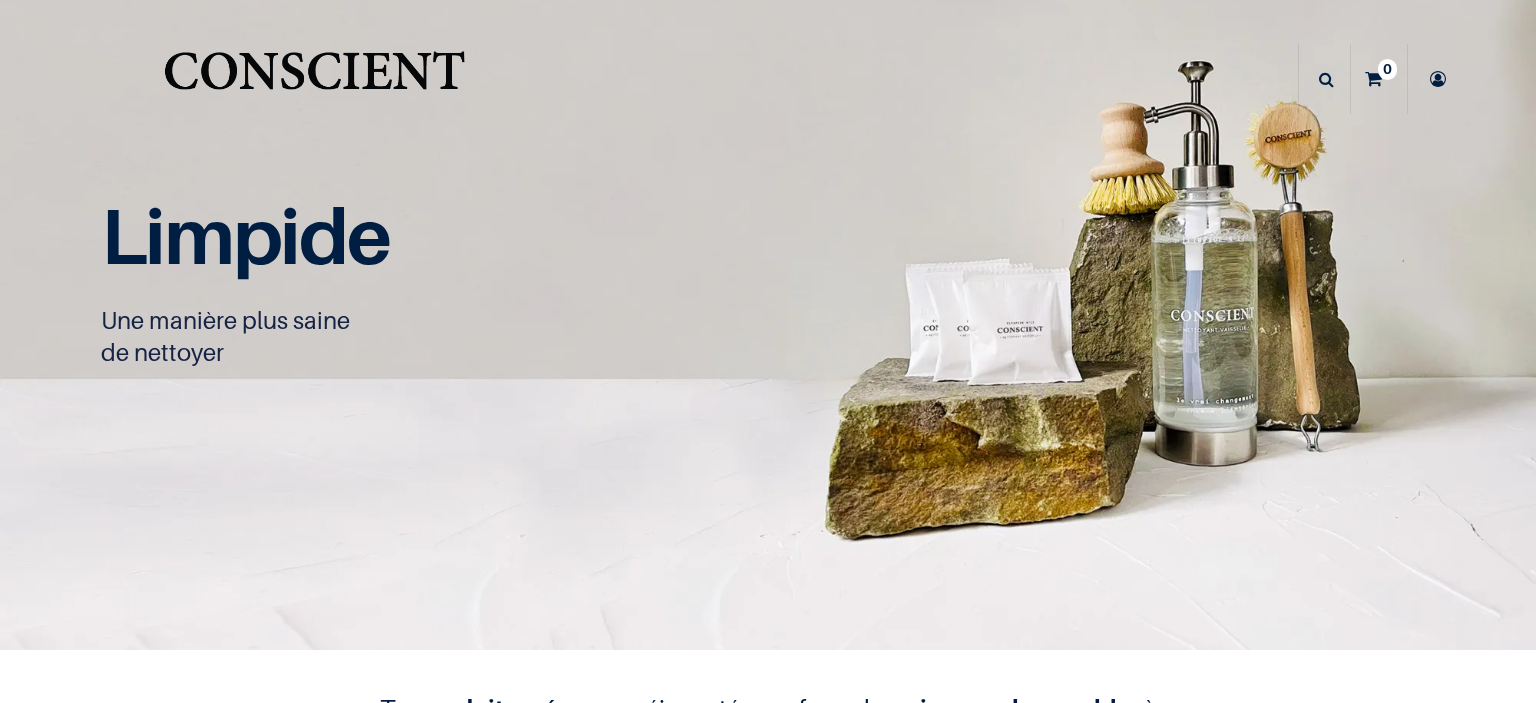 scroll, scrollTop: 0, scrollLeft: 0, axis: both 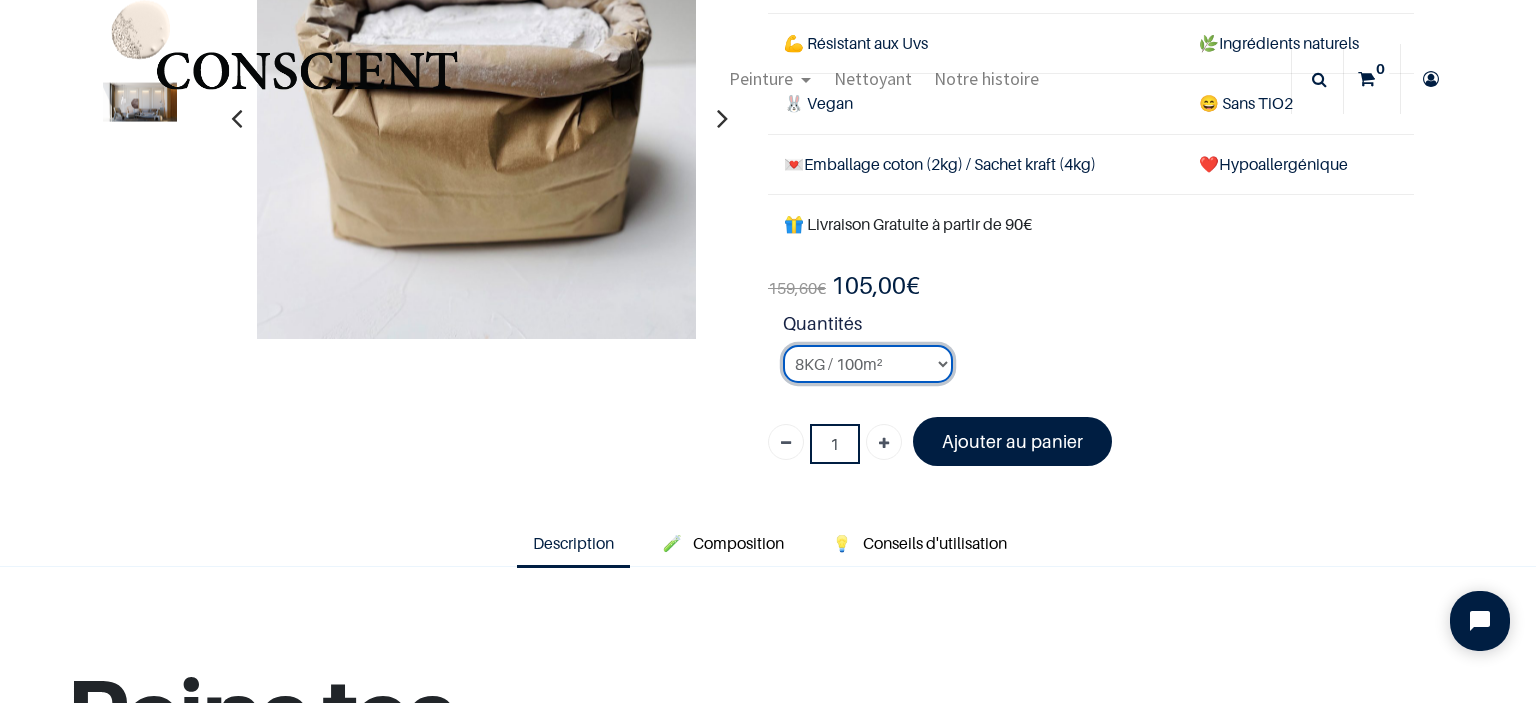 click on "2KG / 25m²
4KG / 50m²
8KG / 100m²
Testeur" at bounding box center [868, 364] 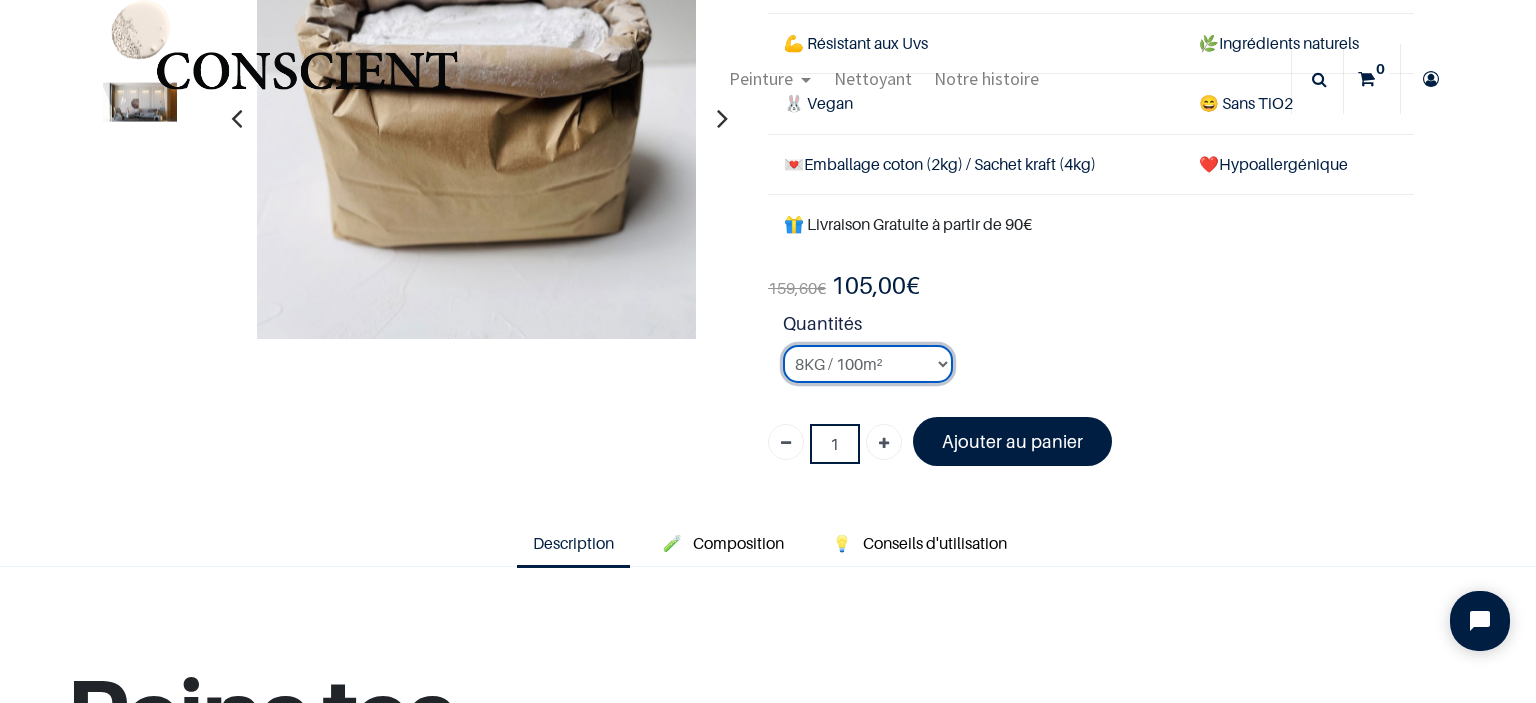 select on "51" 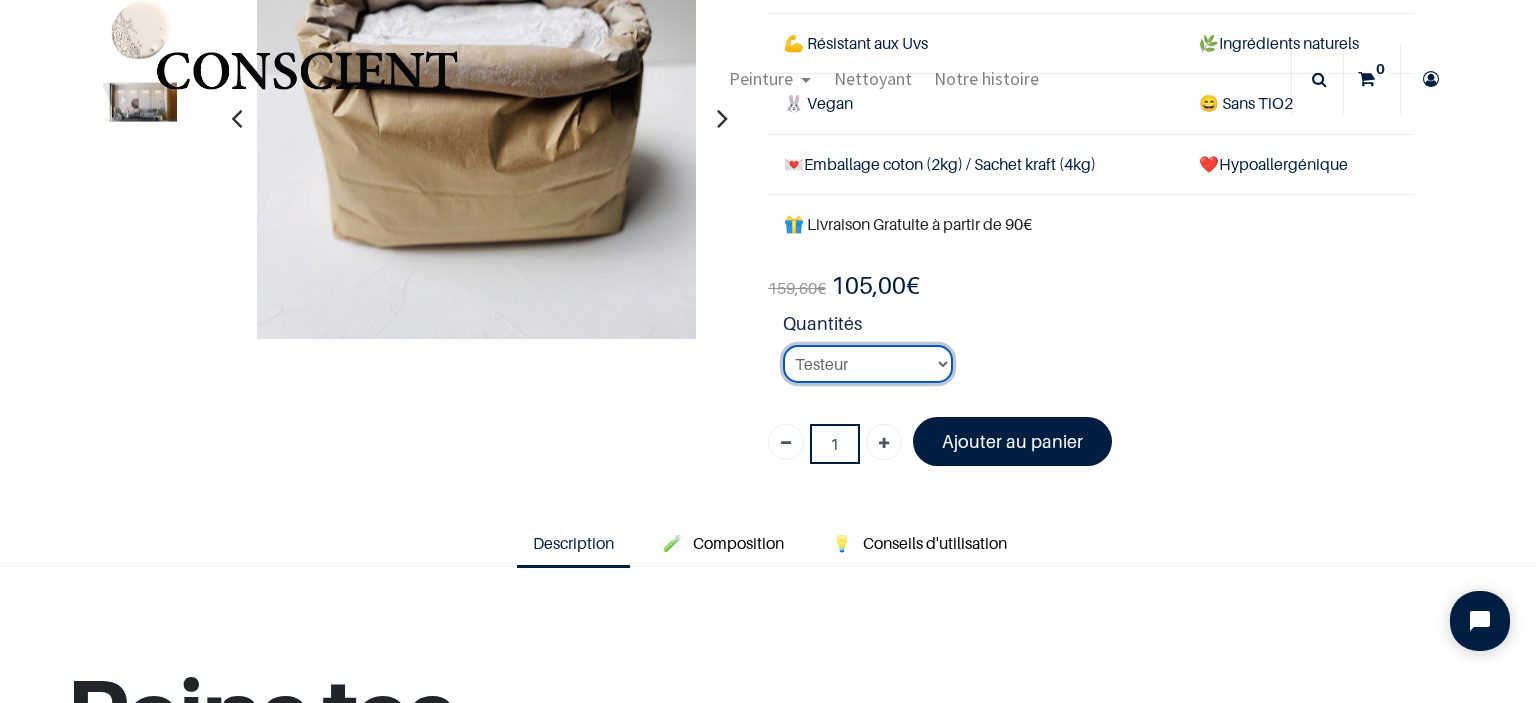 click on "2KG / 25m²
4KG / 50m²
8KG / 100m²
Testeur" at bounding box center (868, 364) 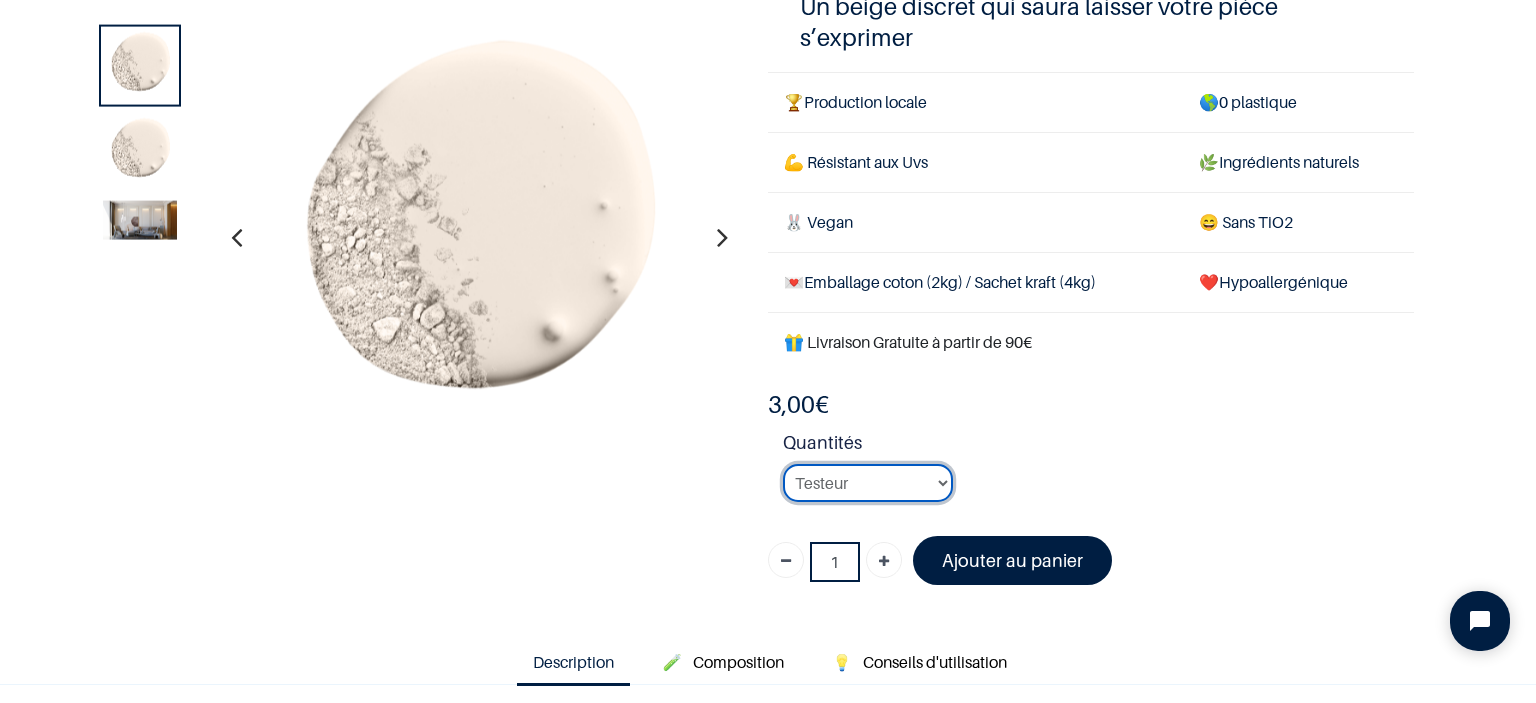 scroll, scrollTop: 0, scrollLeft: 0, axis: both 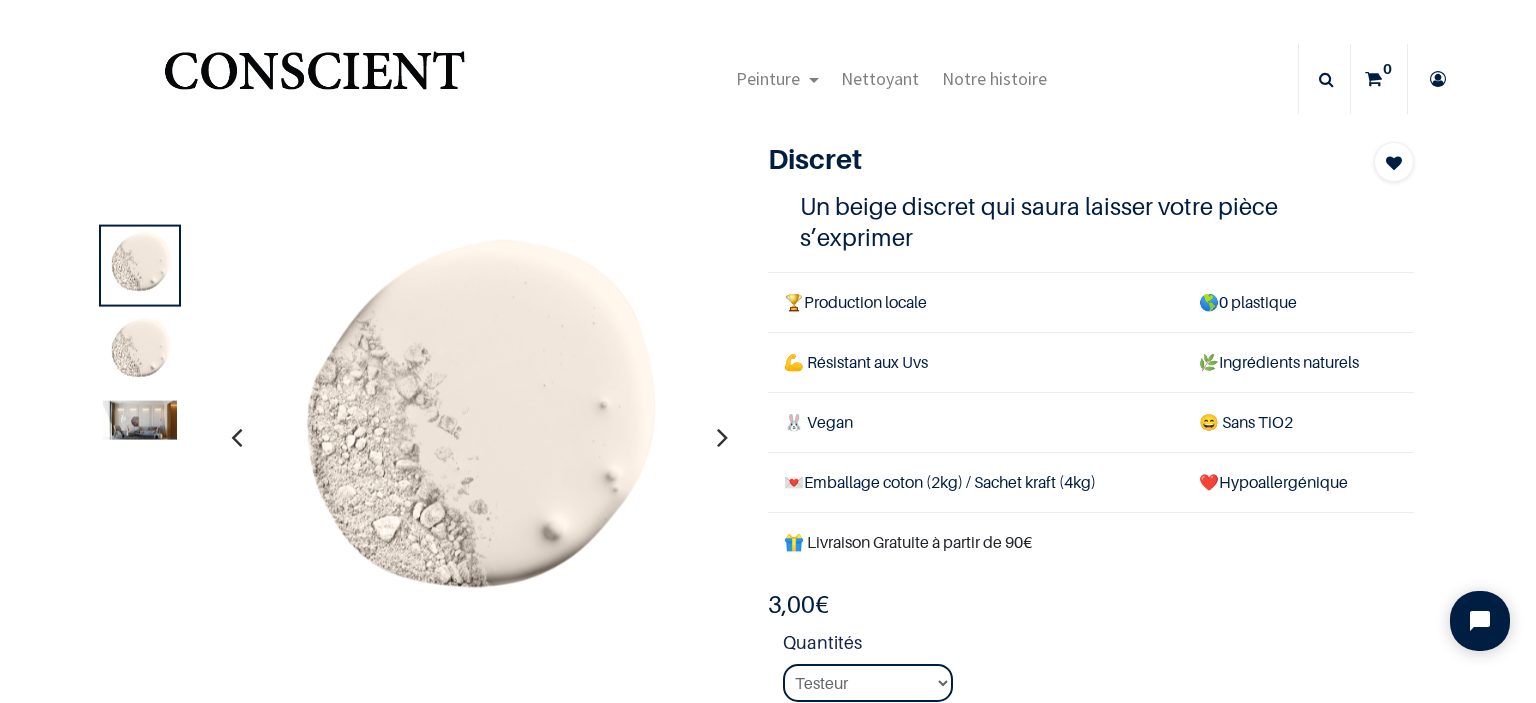 click at bounding box center (140, 352) 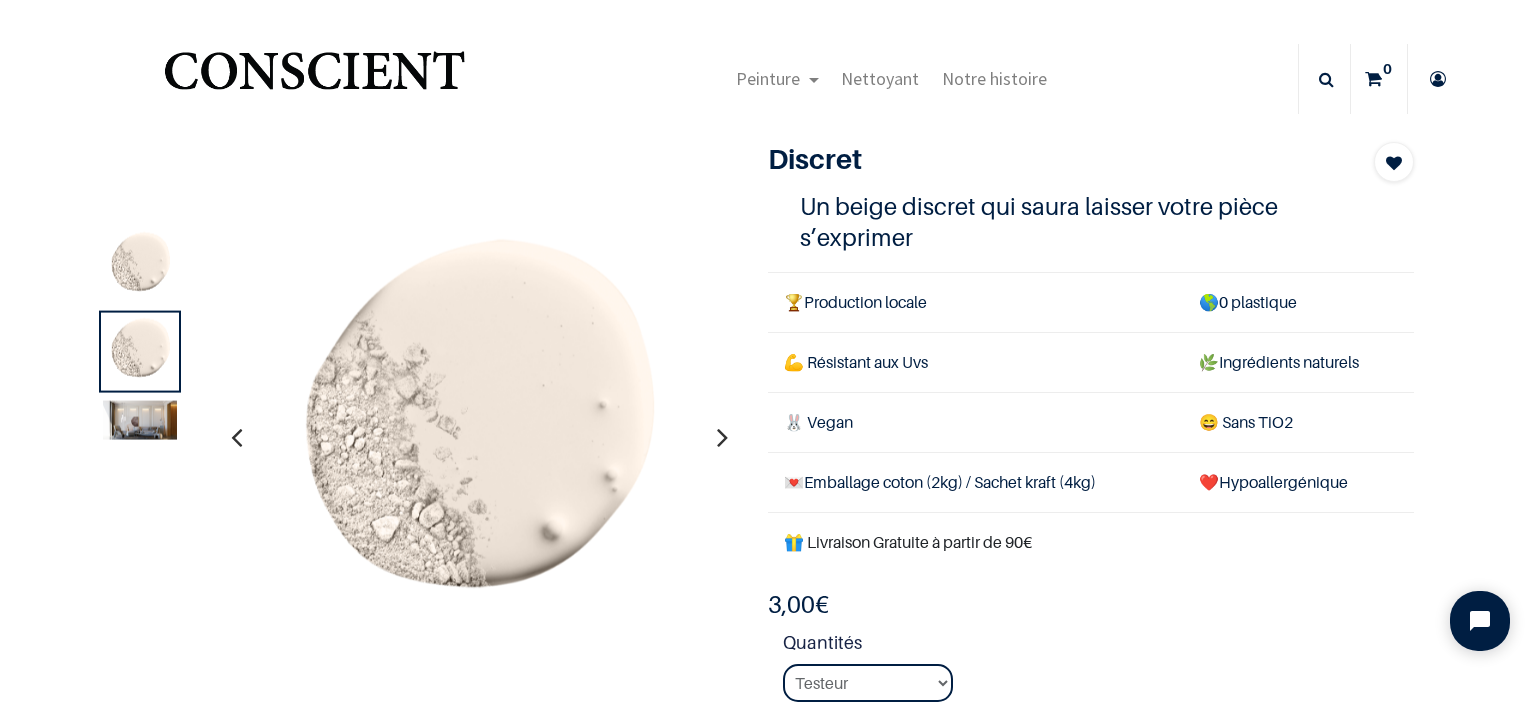 click at bounding box center (140, 420) 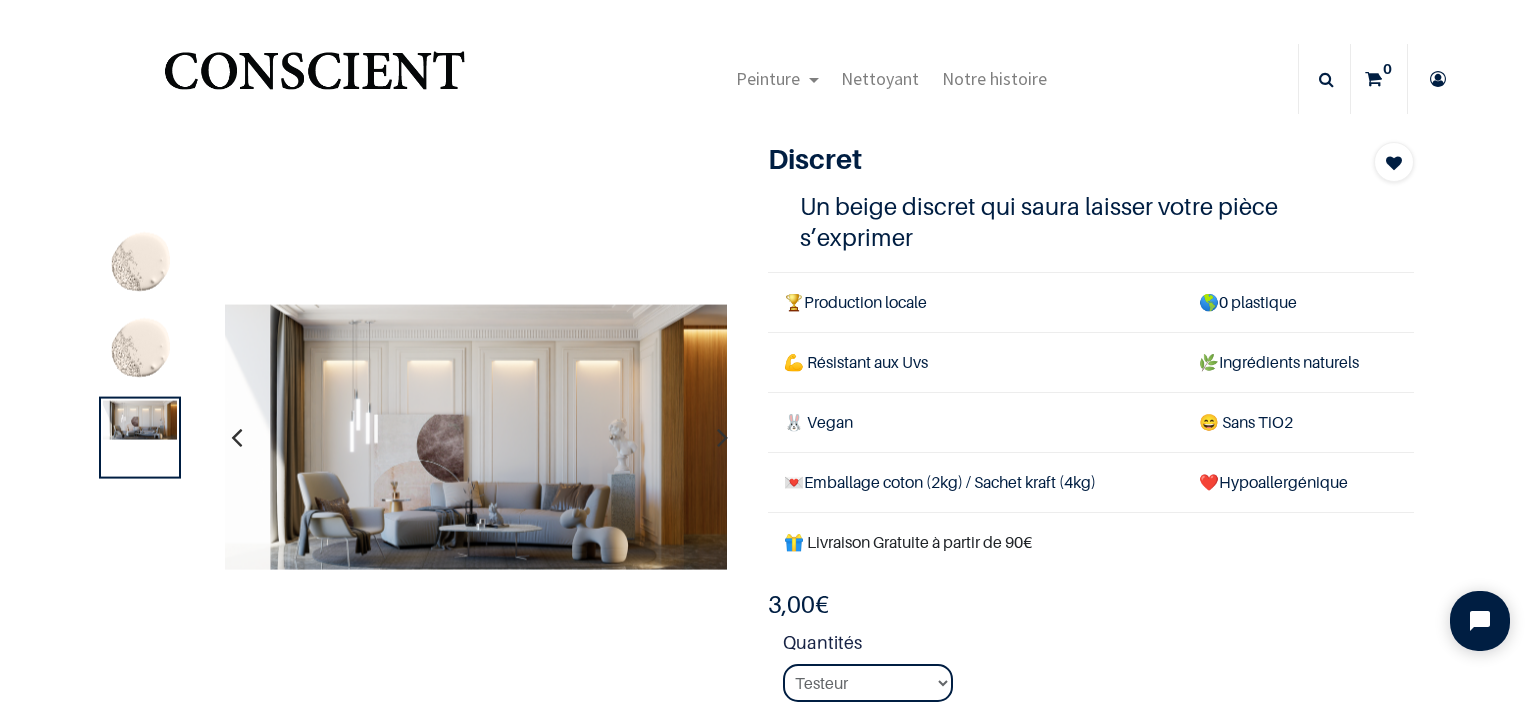 click at bounding box center (140, 352) 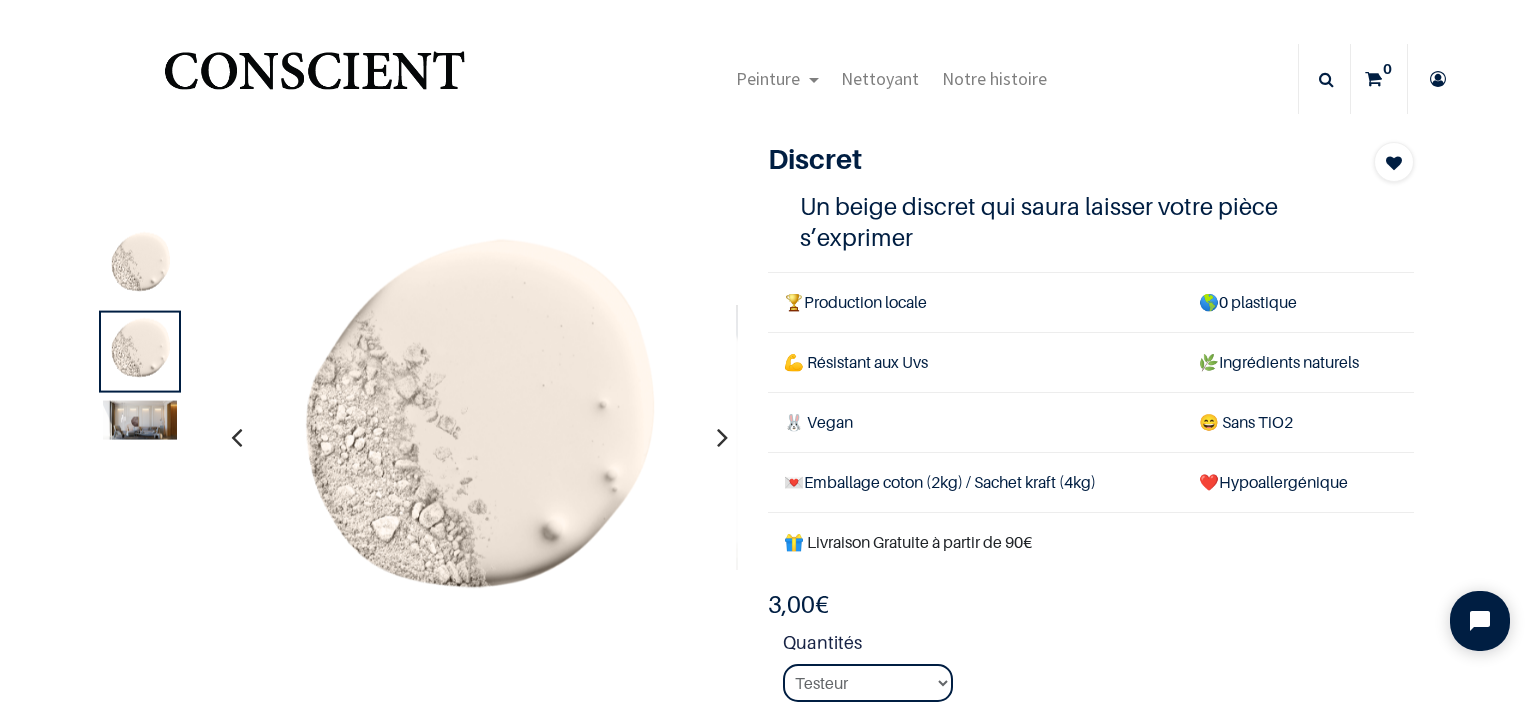 click at bounding box center [140, 266] 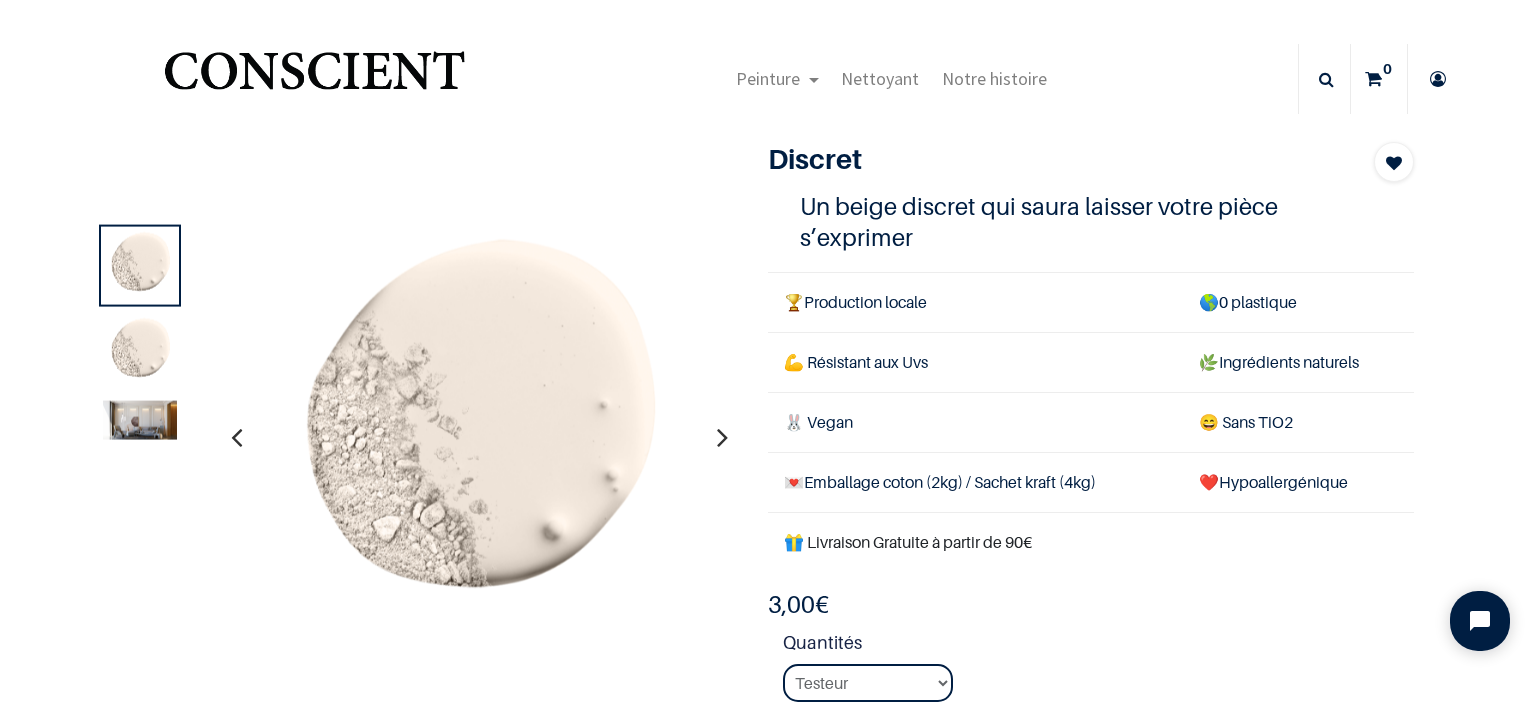 scroll, scrollTop: 300, scrollLeft: 0, axis: vertical 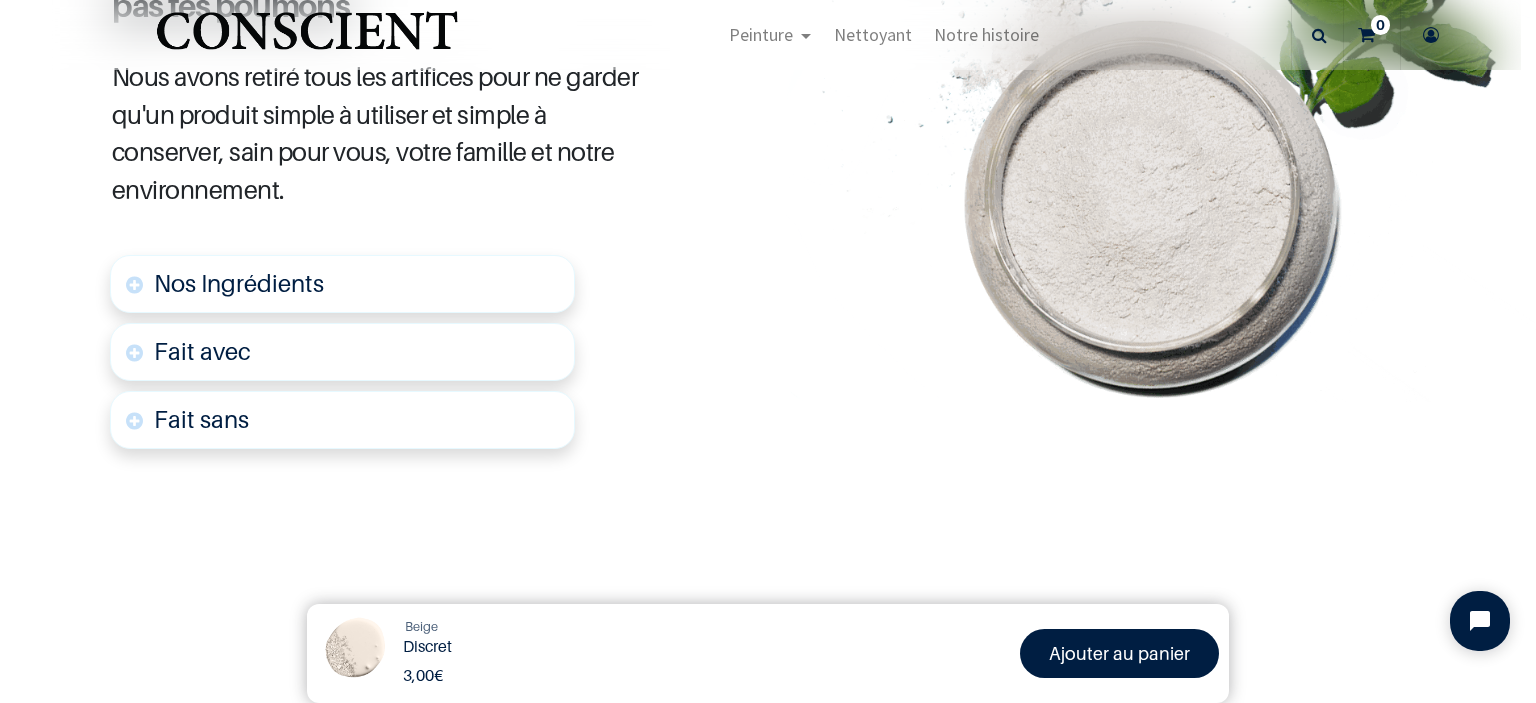 click on "Nos Ingrédients" at bounding box center (239, 283) 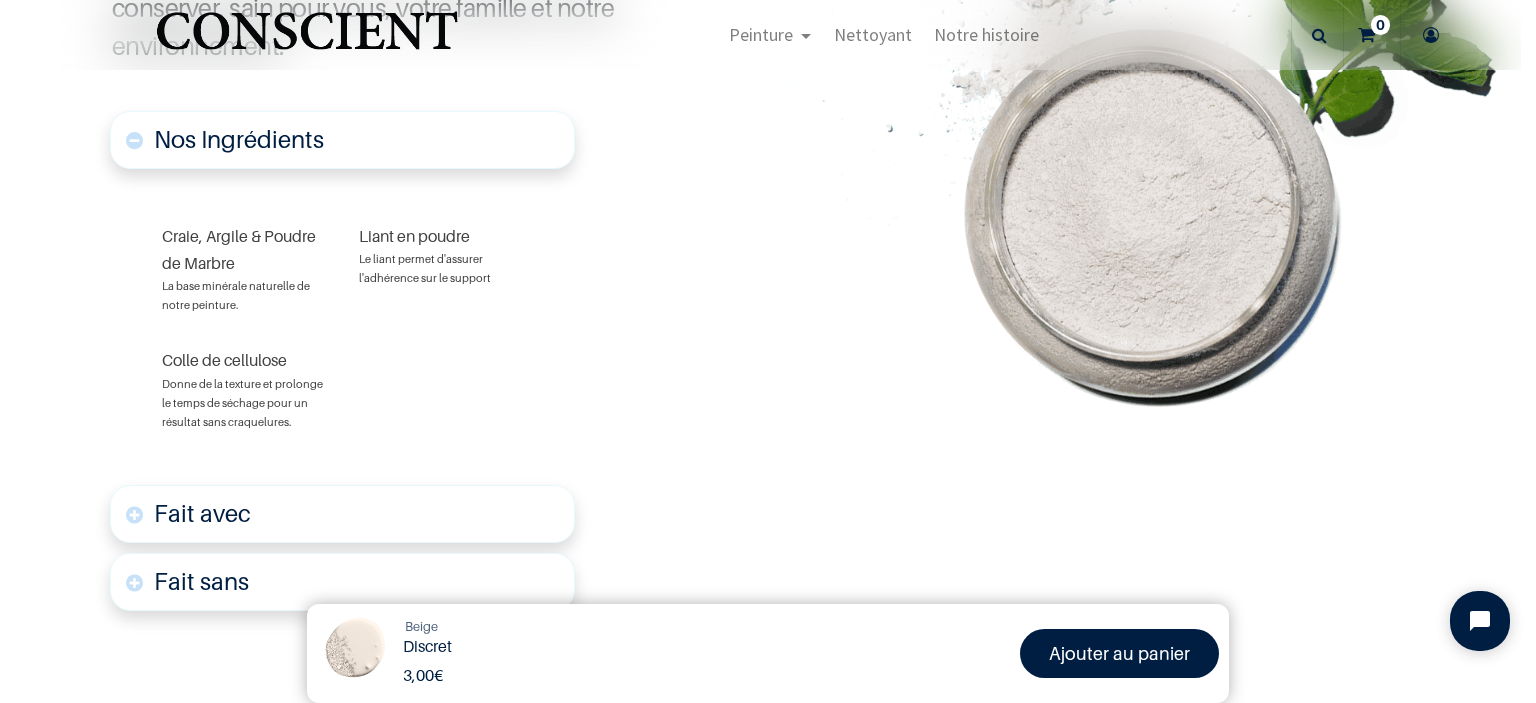 scroll, scrollTop: 1252, scrollLeft: 0, axis: vertical 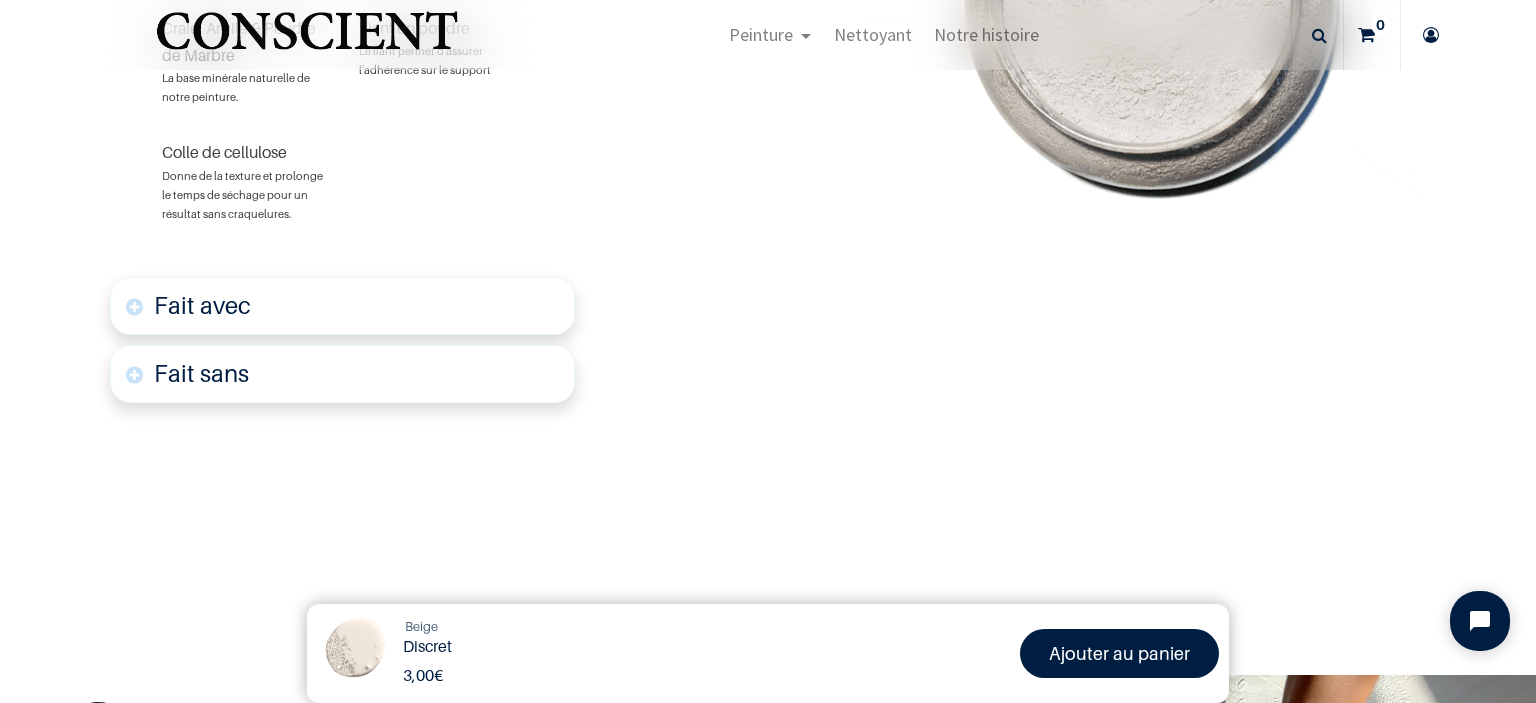 click on "Fait avec" at bounding box center (342, 306) 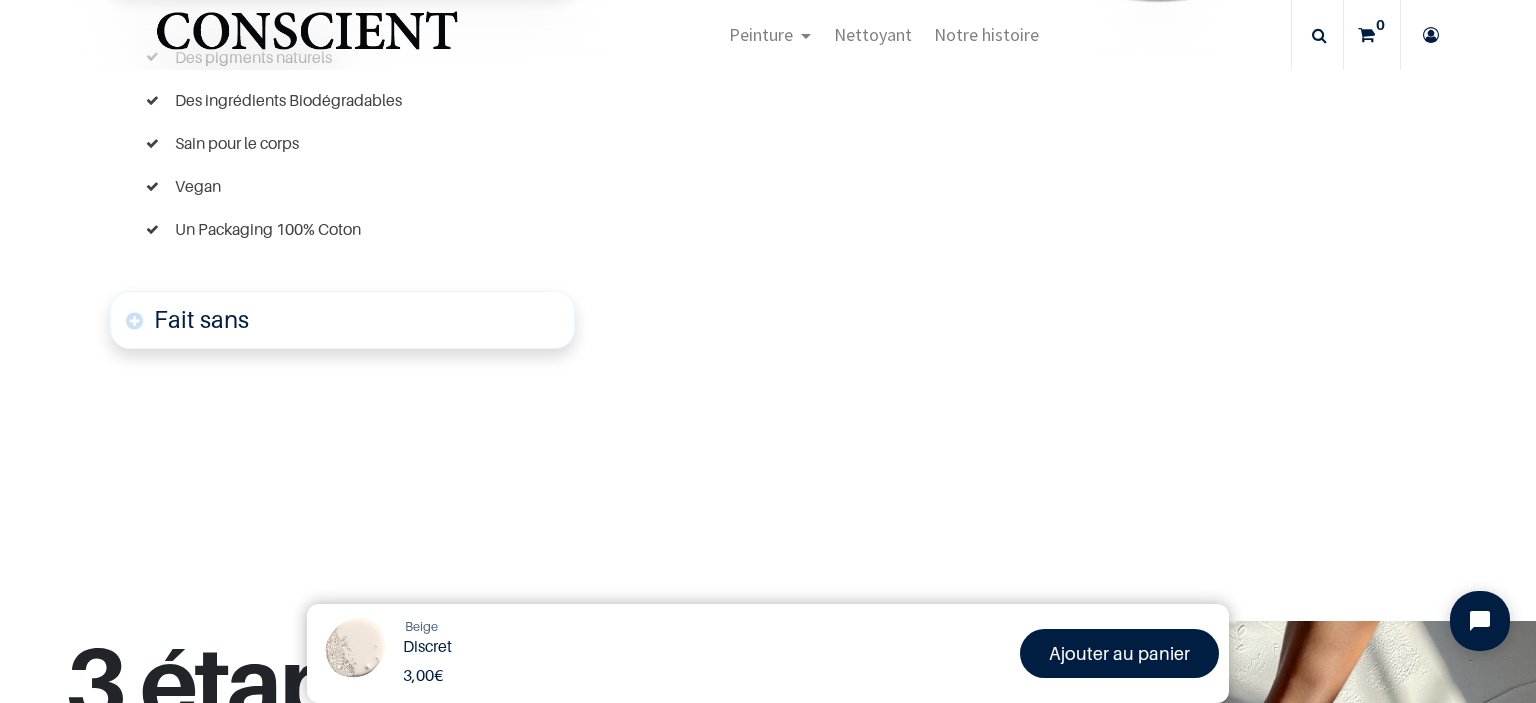 scroll, scrollTop: 1795, scrollLeft: 0, axis: vertical 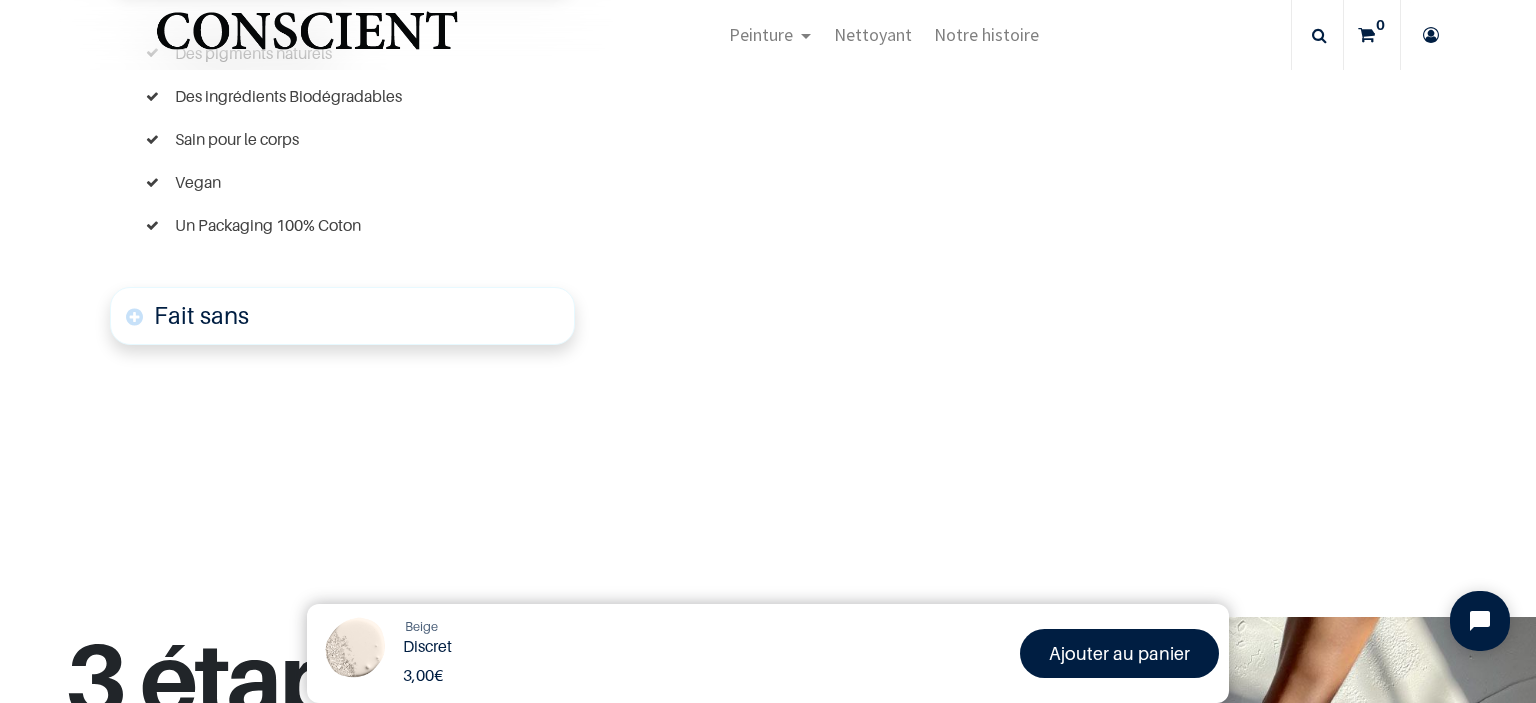 click on "Fait sans" at bounding box center [342, 316] 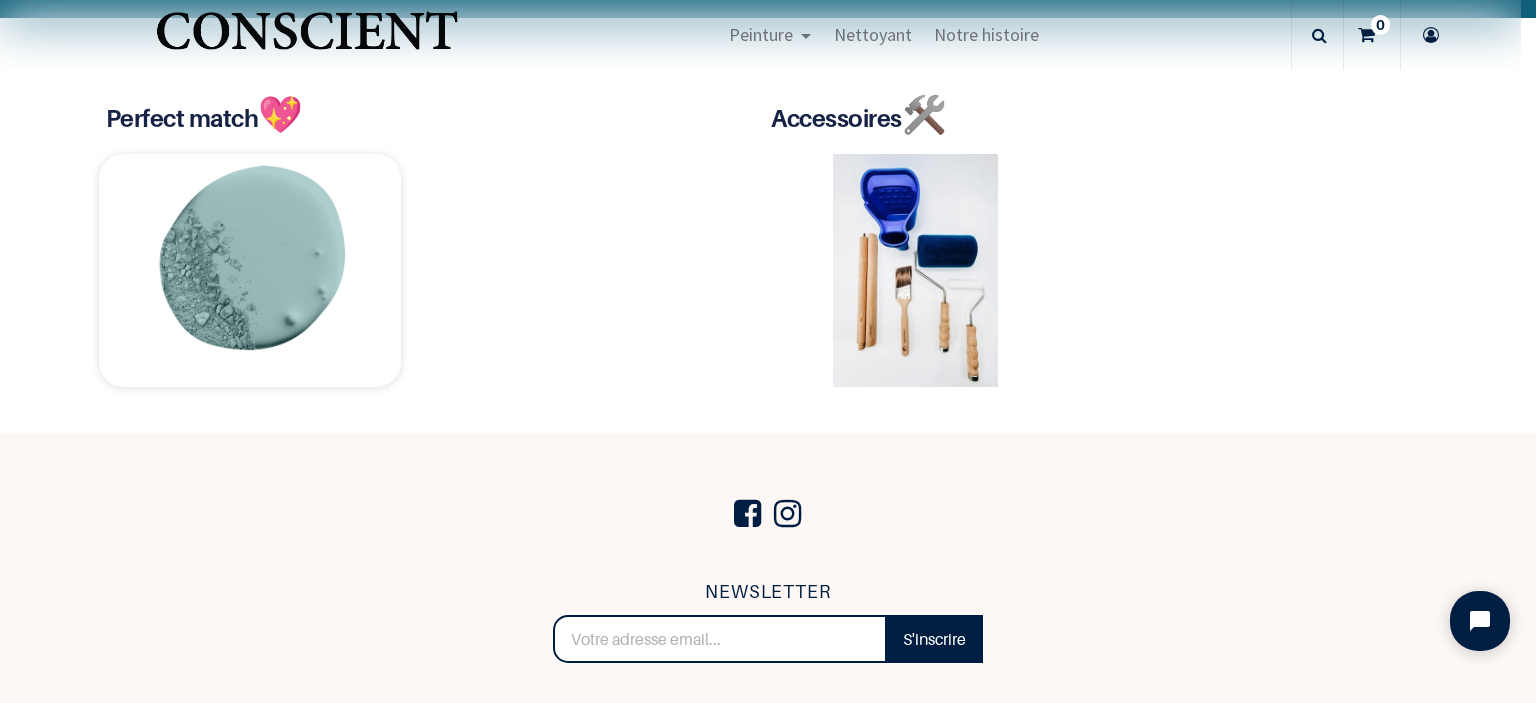 scroll, scrollTop: 4195, scrollLeft: 0, axis: vertical 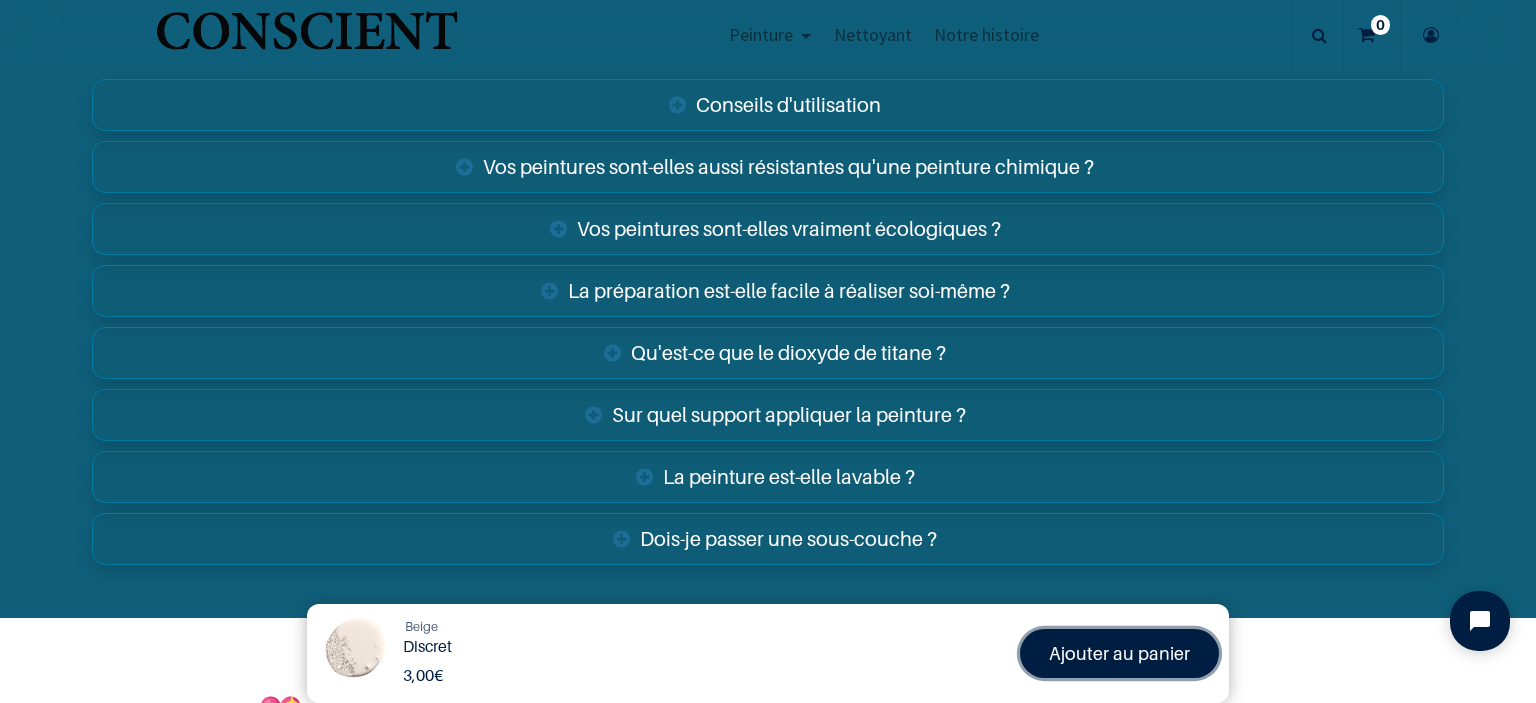 click on "Ajouter au panier" at bounding box center [1119, 653] 